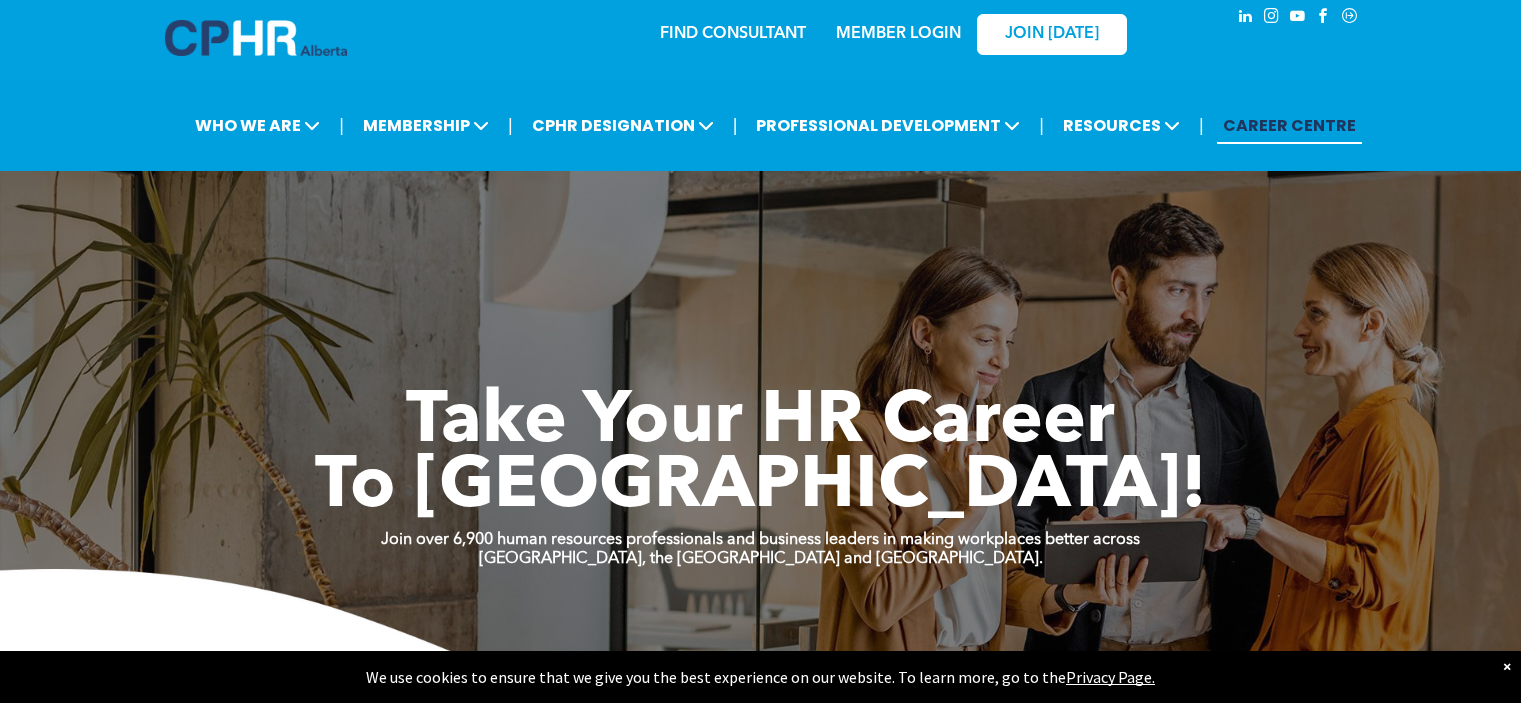 scroll, scrollTop: 0, scrollLeft: 0, axis: both 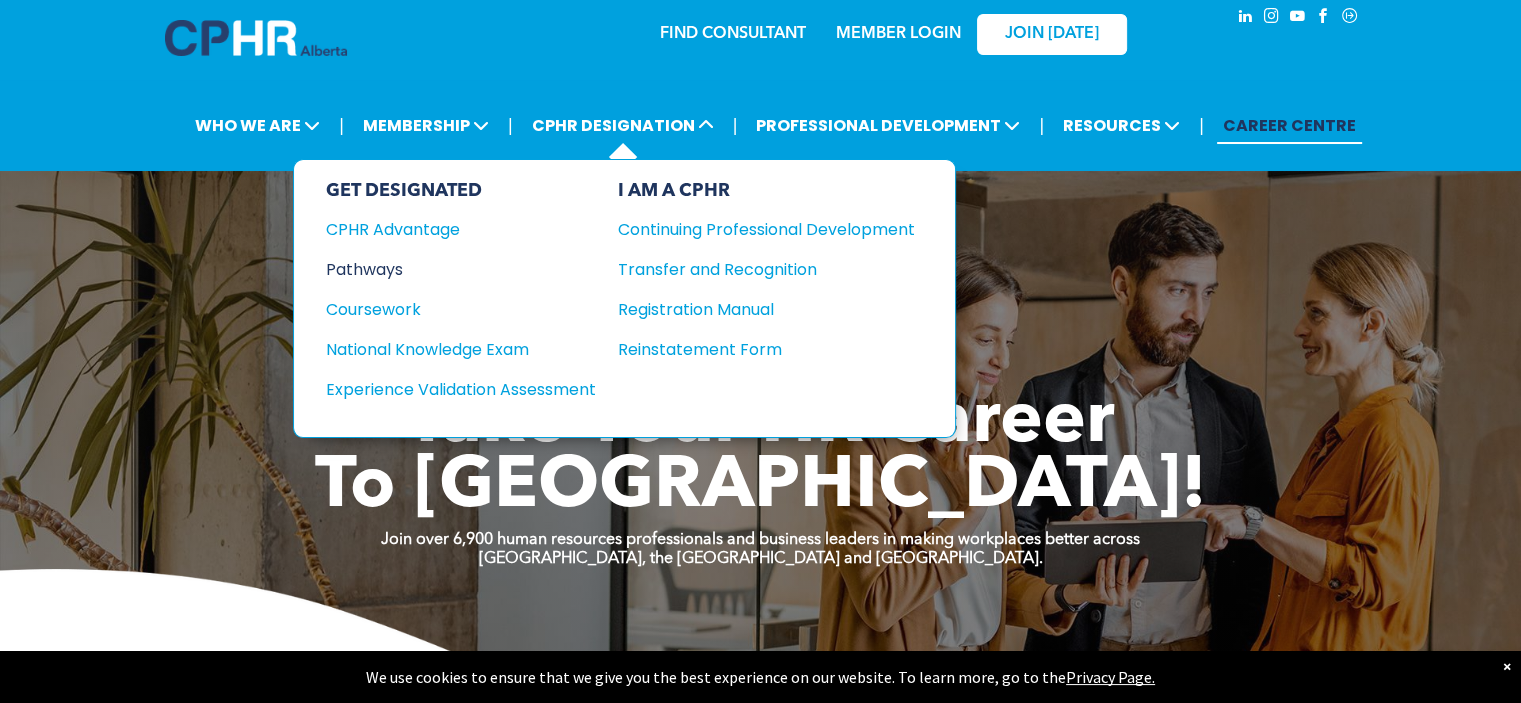click on "Pathways" at bounding box center (447, 269) 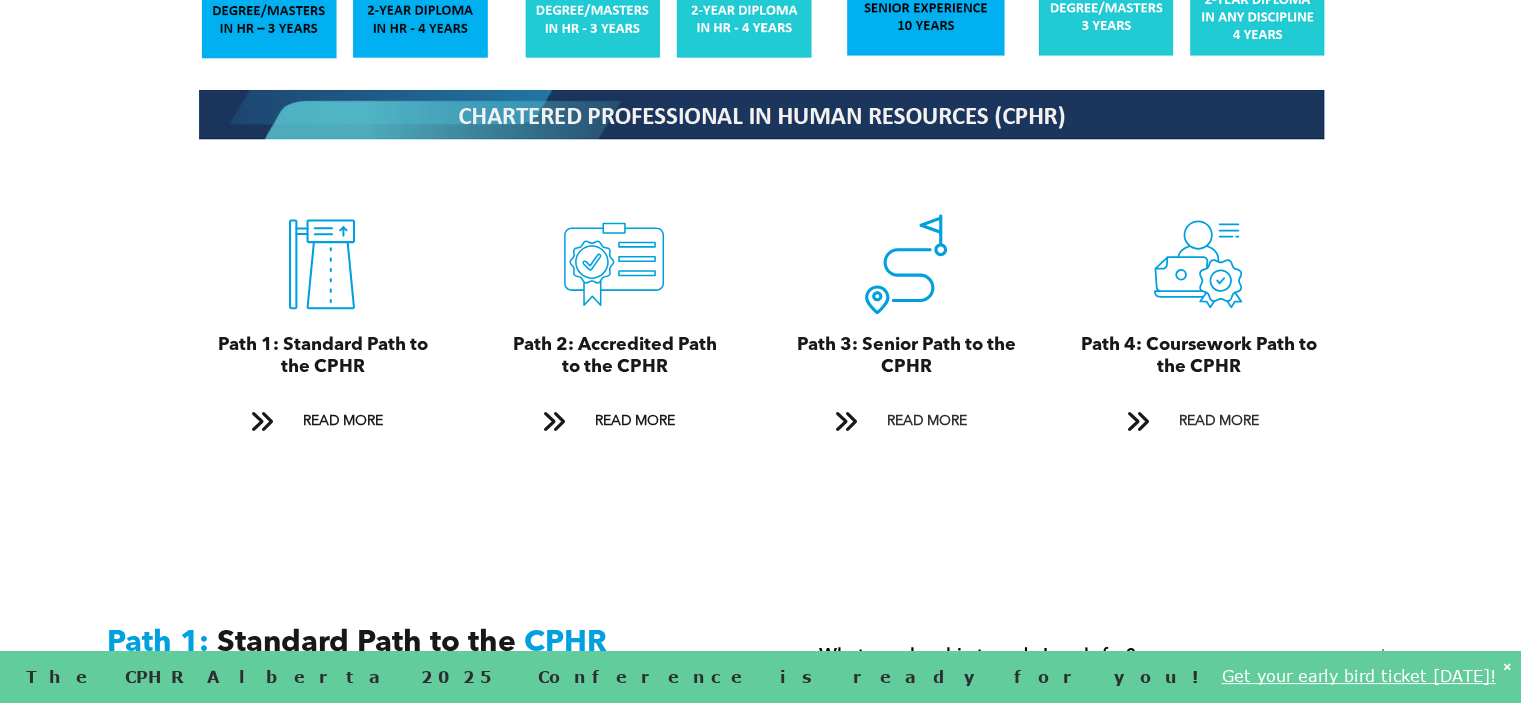 scroll, scrollTop: 2148, scrollLeft: 0, axis: vertical 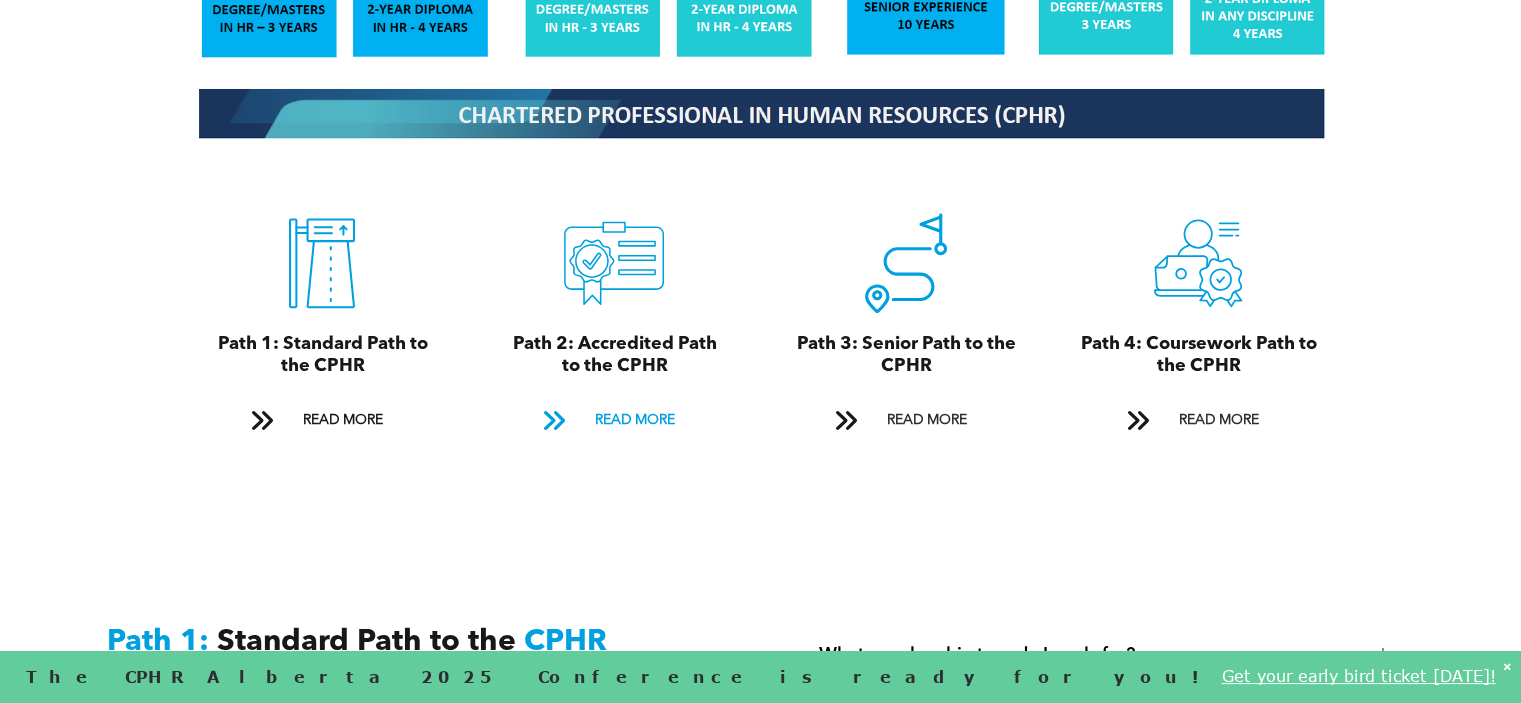 click on "READ MORE" at bounding box center (634, 420) 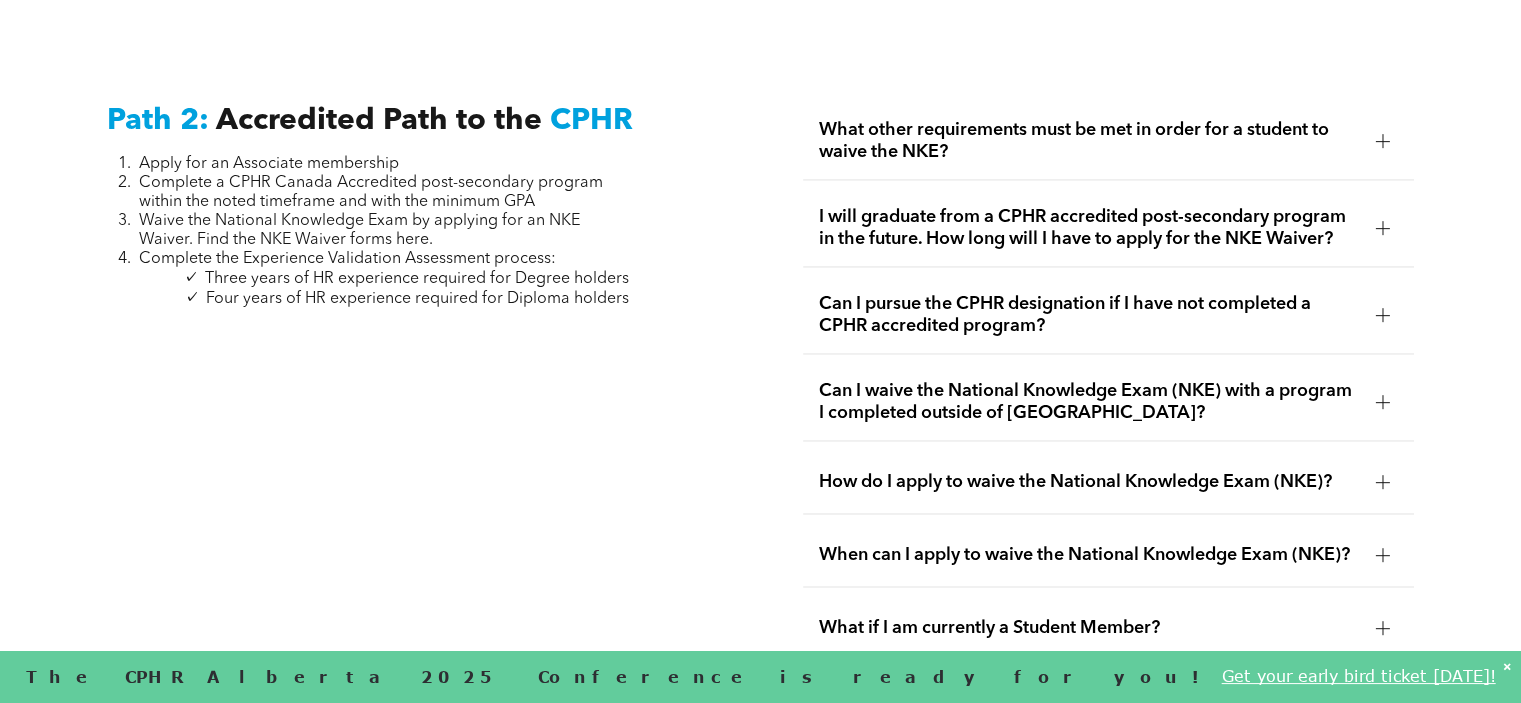 scroll, scrollTop: 3155, scrollLeft: 0, axis: vertical 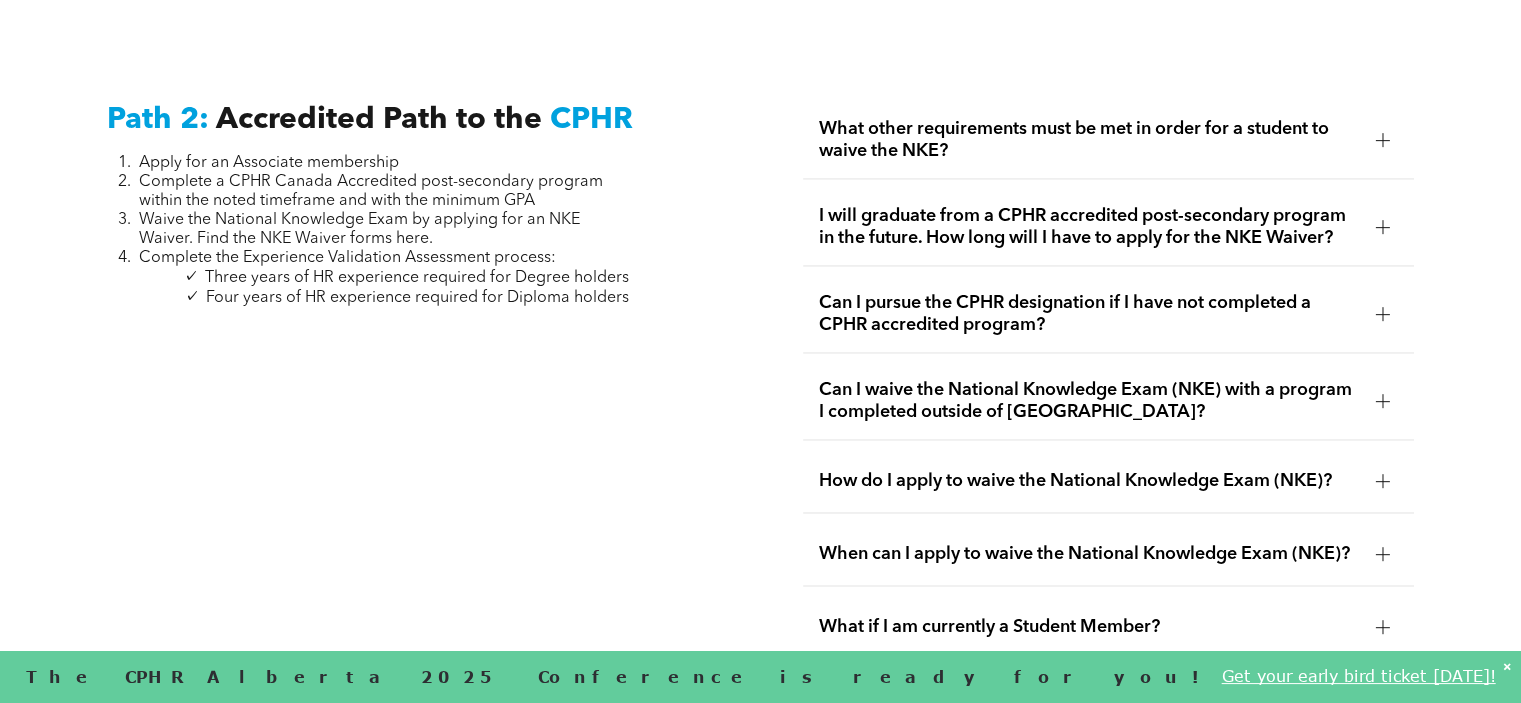 click on "What other requirements must be met in order for a student to waive the NKE?" at bounding box center [1089, 140] 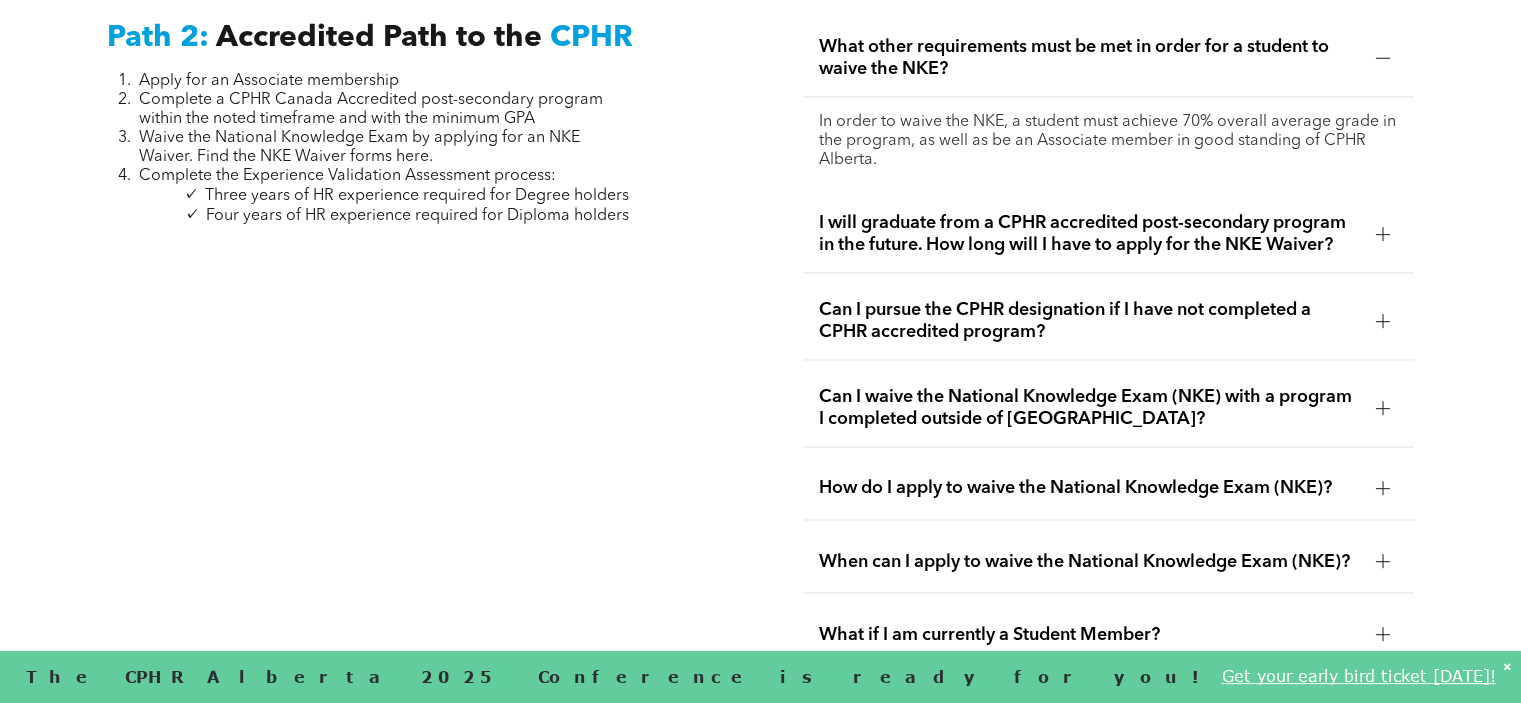 scroll, scrollTop: 3238, scrollLeft: 0, axis: vertical 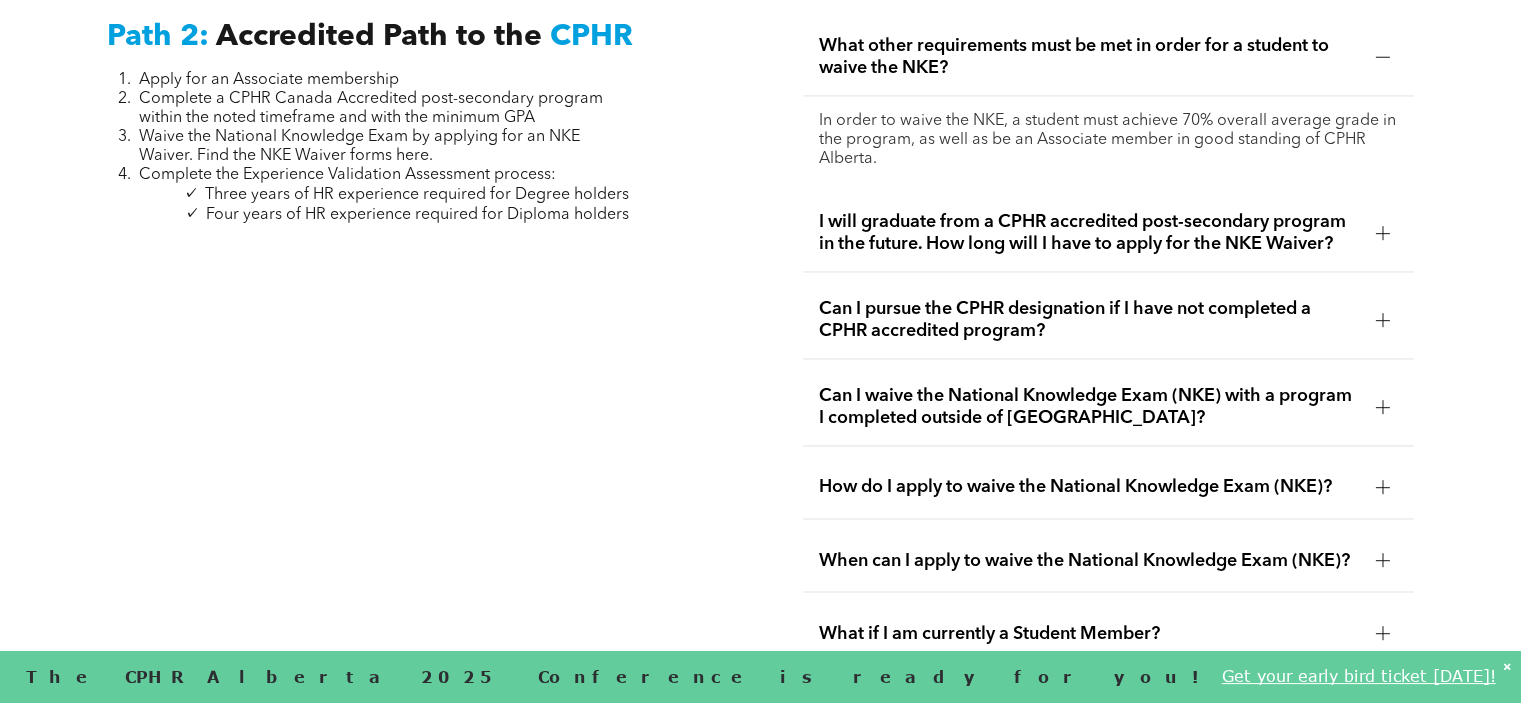 click on "I will graduate from a CPHR accredited post-secondary program in the future. How long will I have to apply for the NKE Waiver?" at bounding box center (1089, 233) 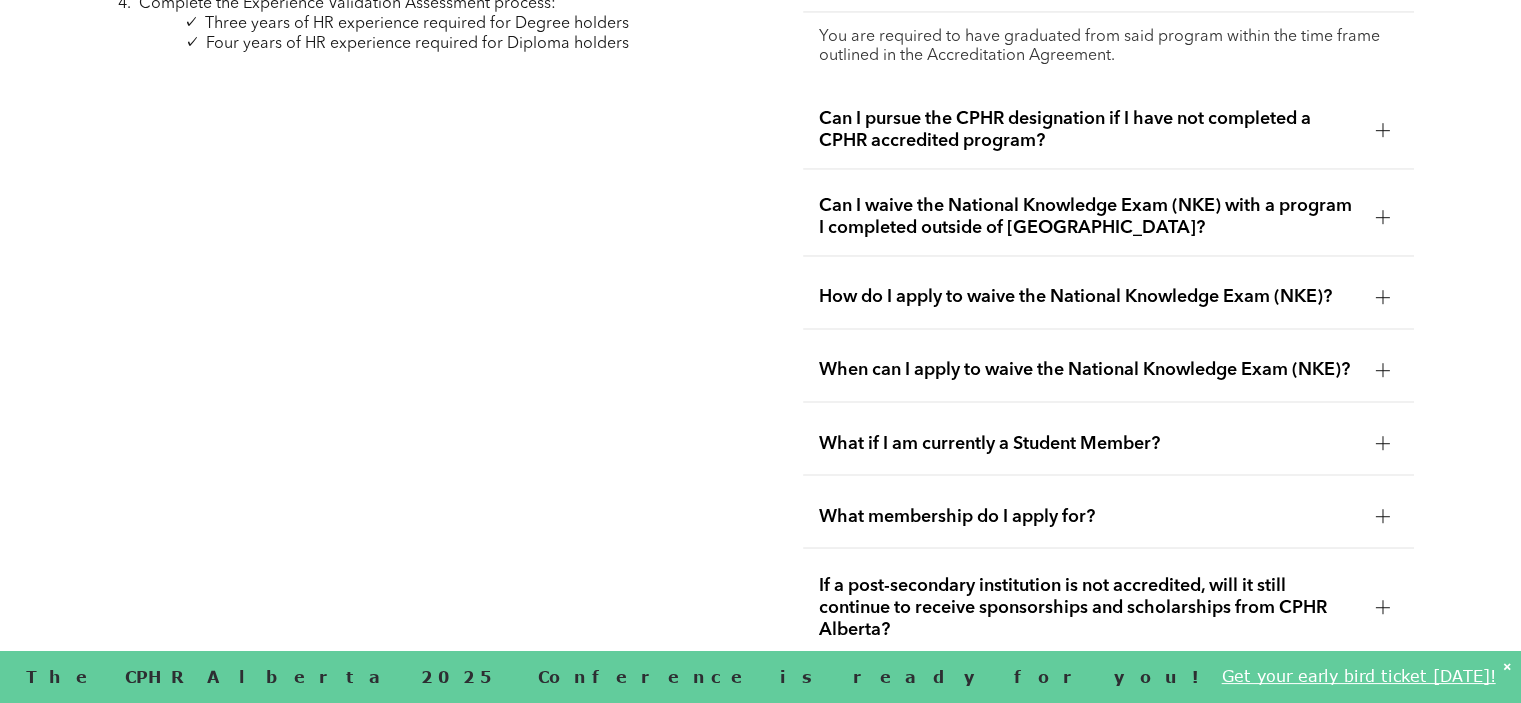 scroll, scrollTop: 3416, scrollLeft: 0, axis: vertical 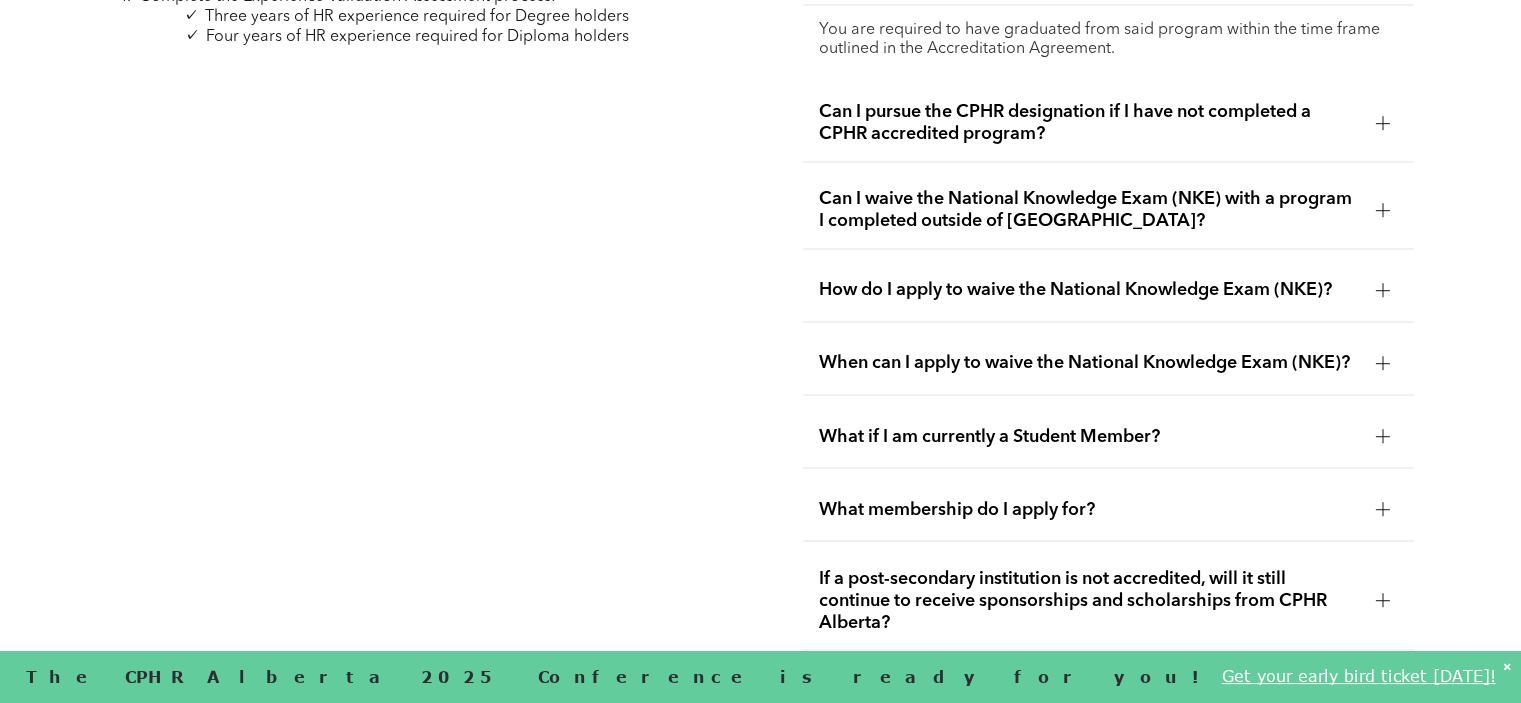 click on "Can I pursue the CPHR designation if I have not completed a CPHR accredited program?" at bounding box center [1089, 123] 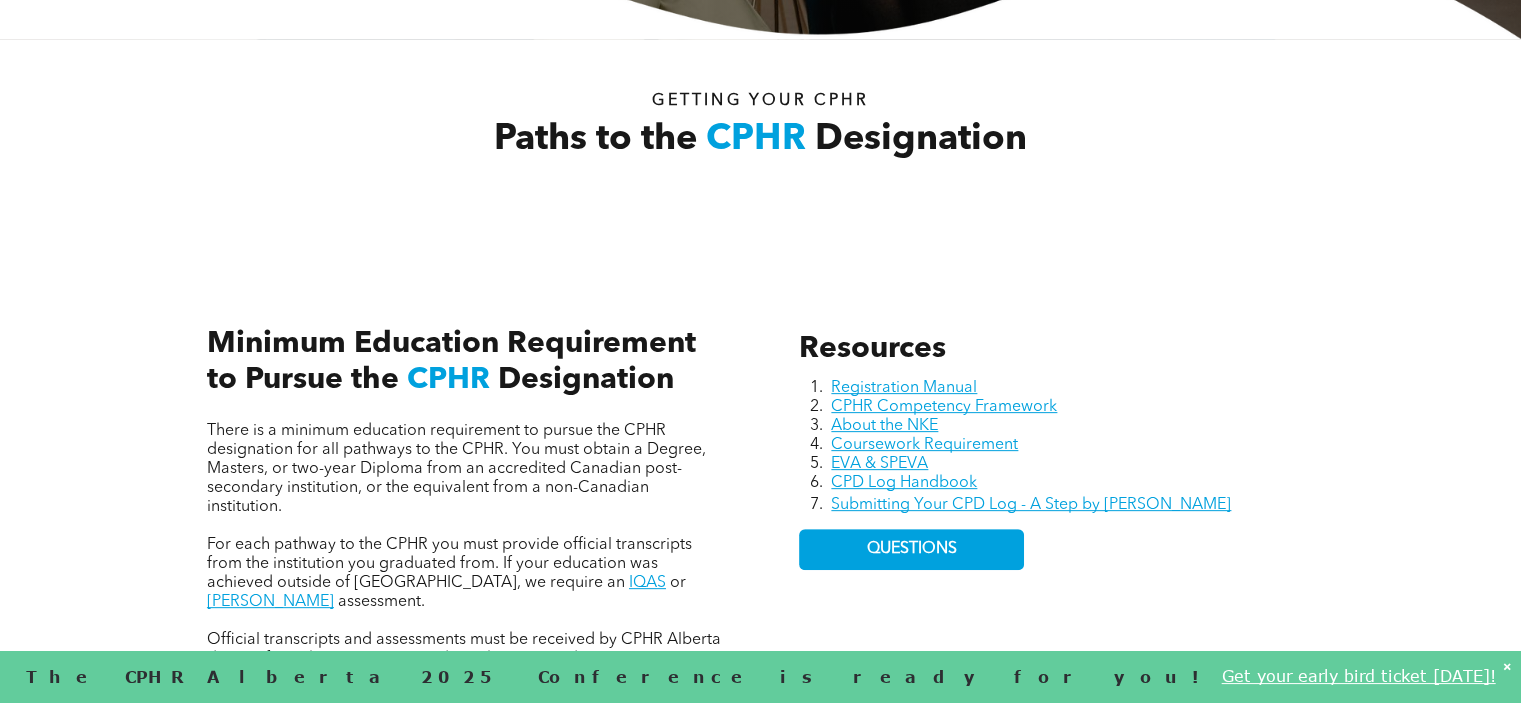 scroll, scrollTop: 628, scrollLeft: 0, axis: vertical 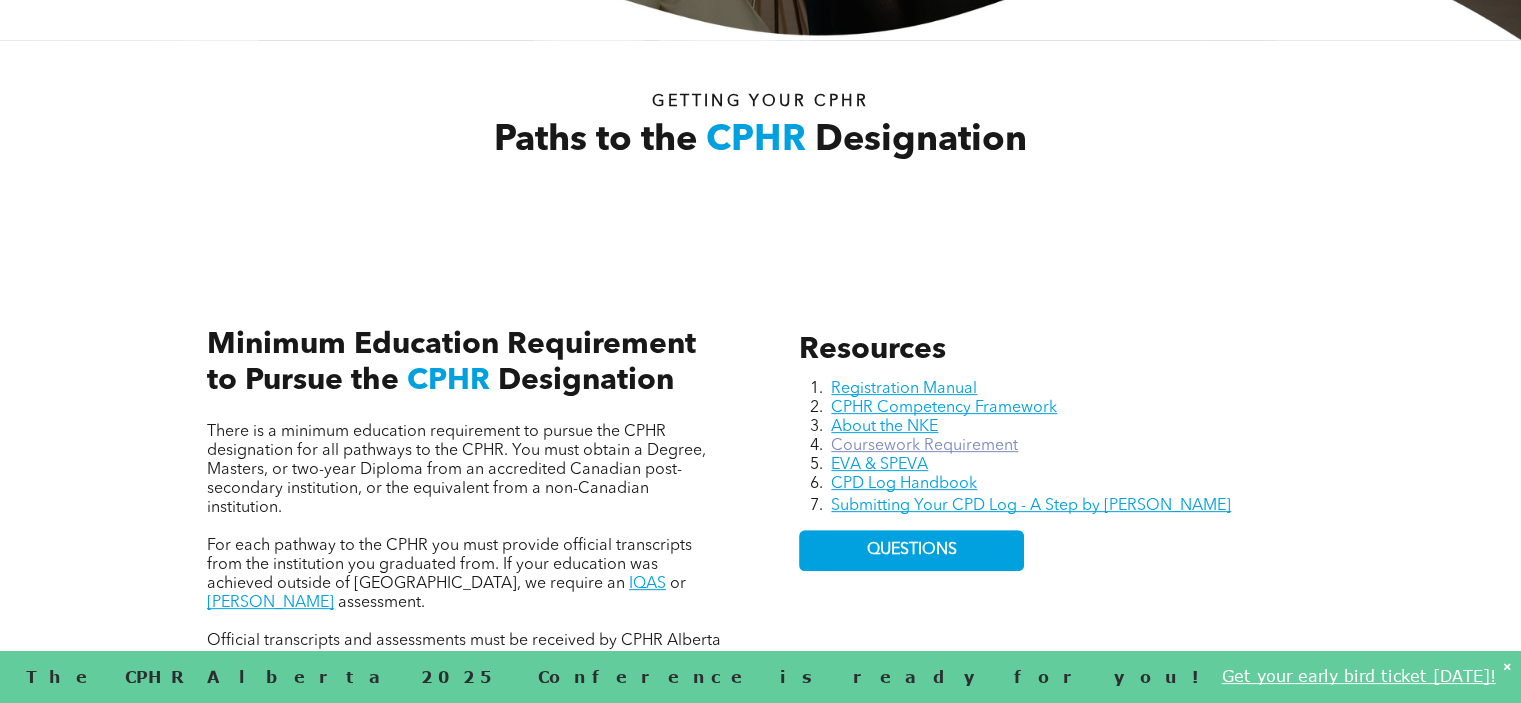 click on "Coursework Requirement" at bounding box center [924, 446] 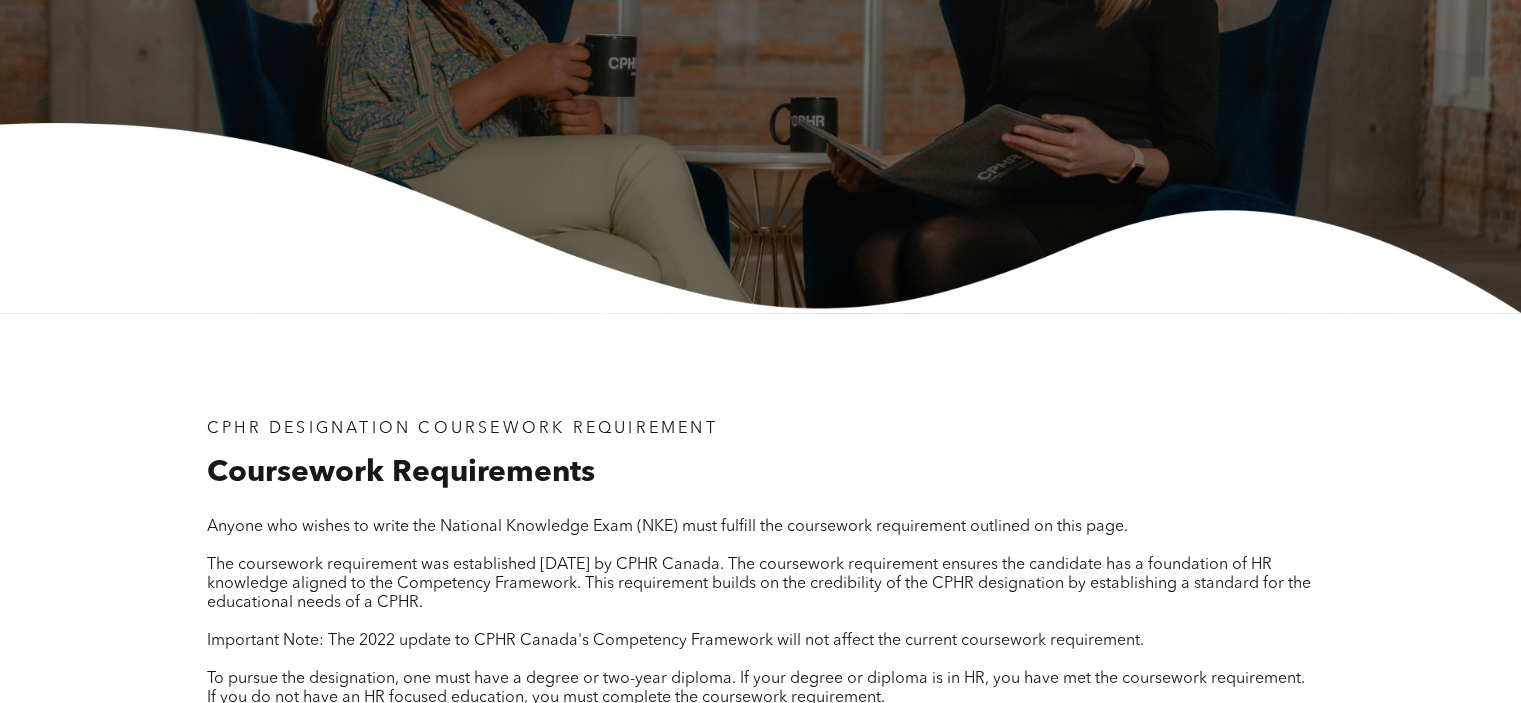 scroll, scrollTop: 91, scrollLeft: 0, axis: vertical 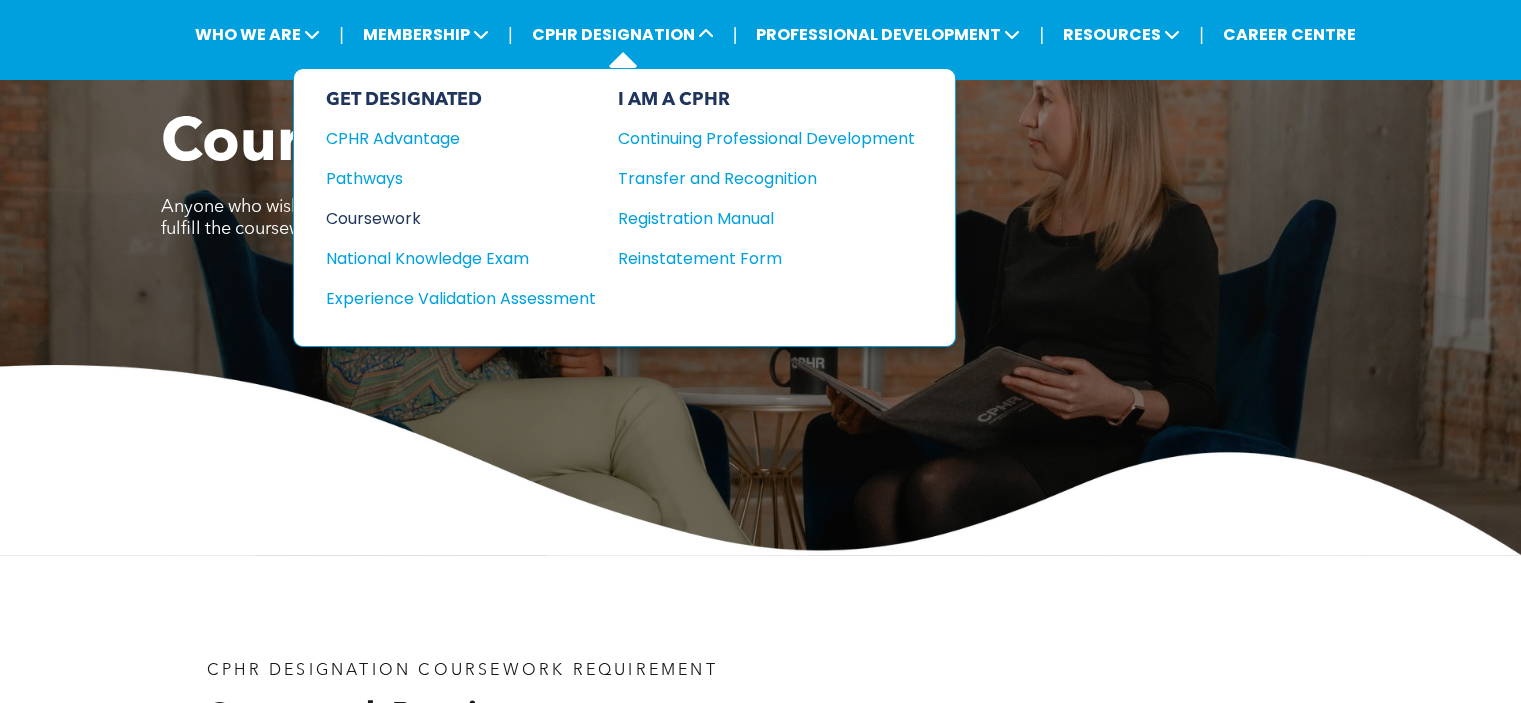 click on "Coursework" at bounding box center [447, 218] 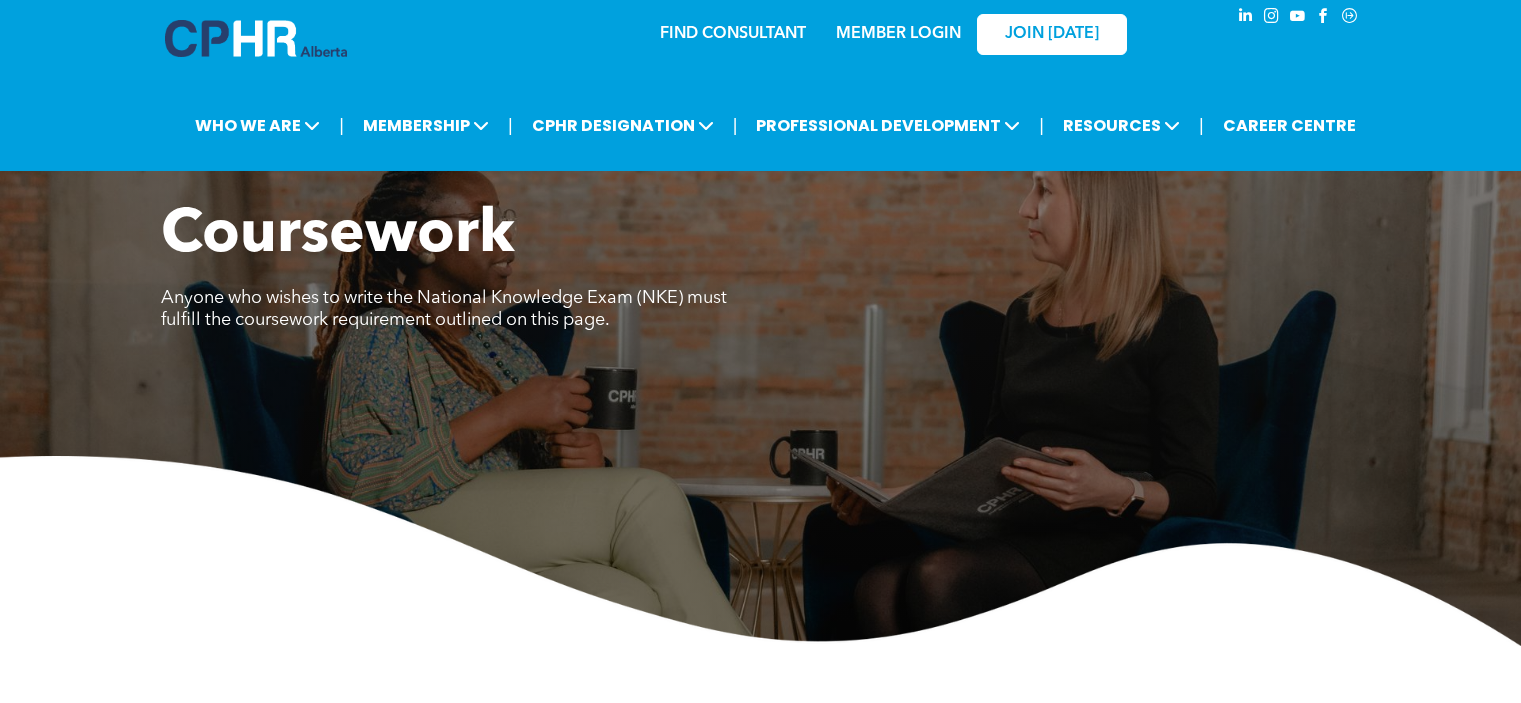 scroll, scrollTop: 0, scrollLeft: 0, axis: both 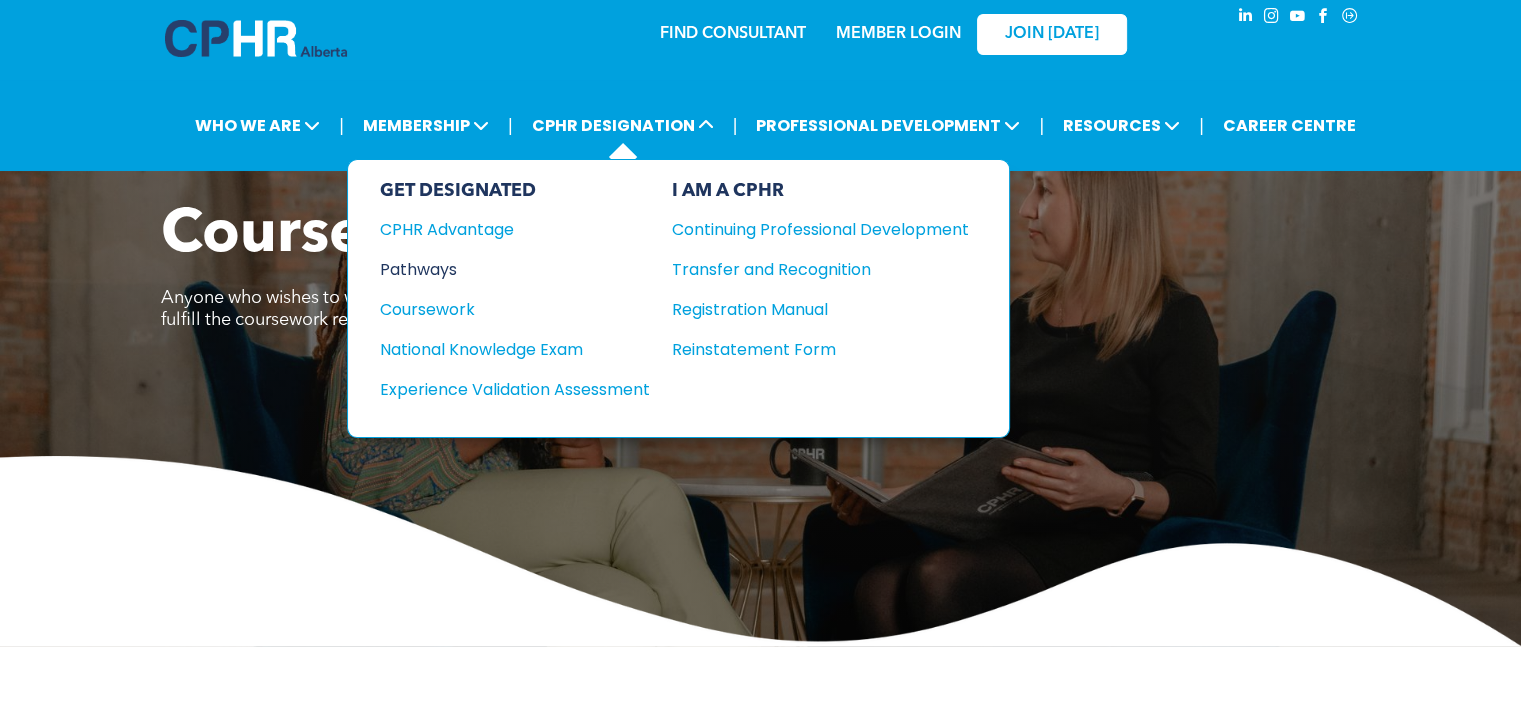 click on "Pathways" at bounding box center [501, 269] 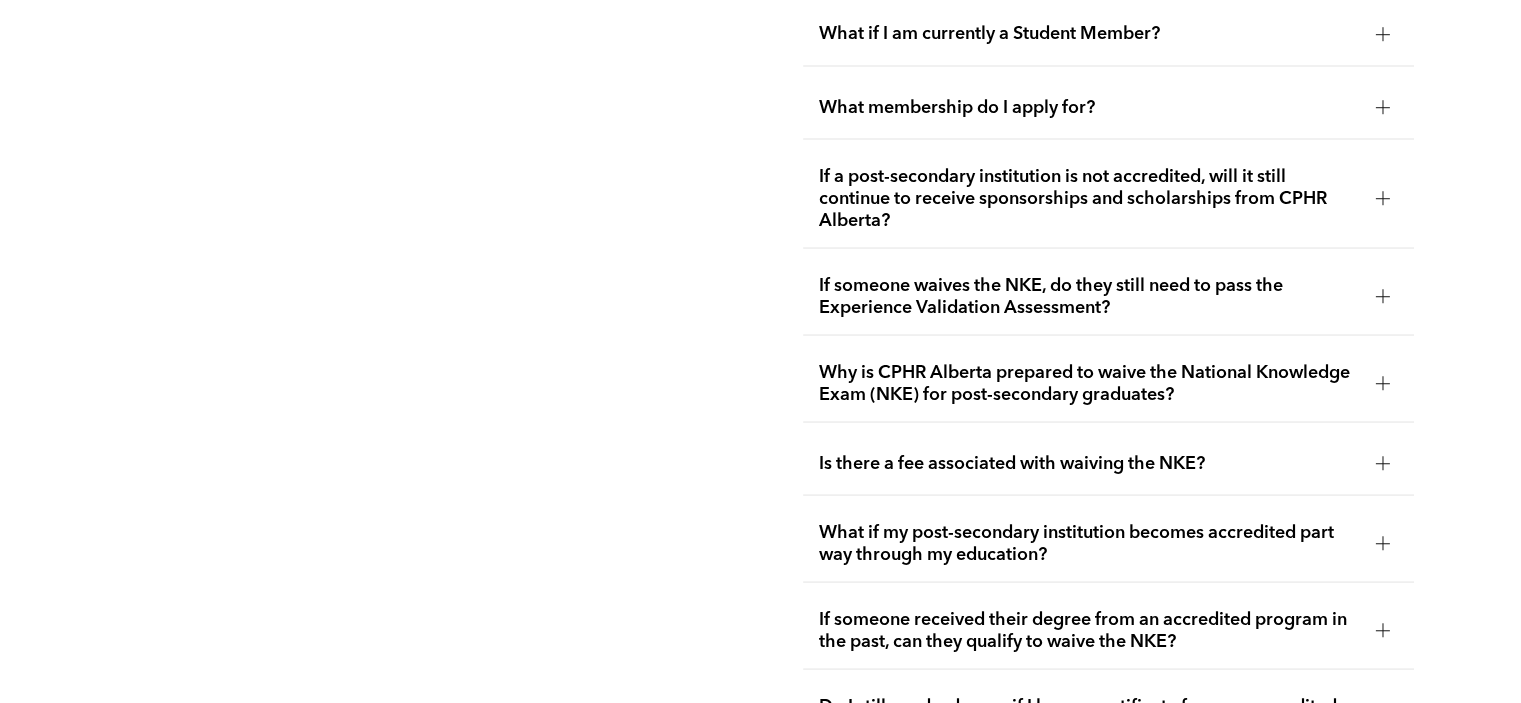 scroll, scrollTop: 3750, scrollLeft: 0, axis: vertical 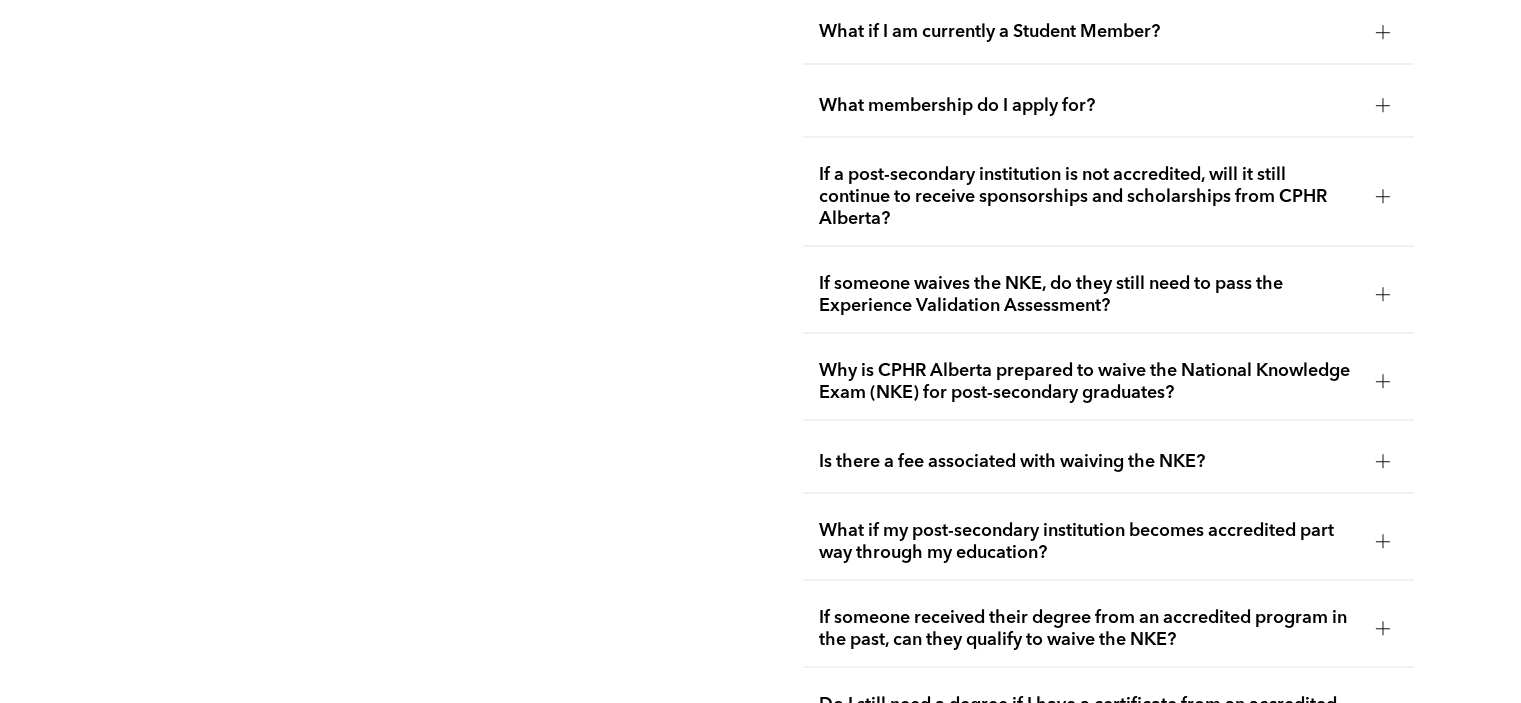 click on "If a post-secondary institution is not accredited, will it still continue to receive sponsorships and scholarships from CPHR Alberta?" at bounding box center (1089, 196) 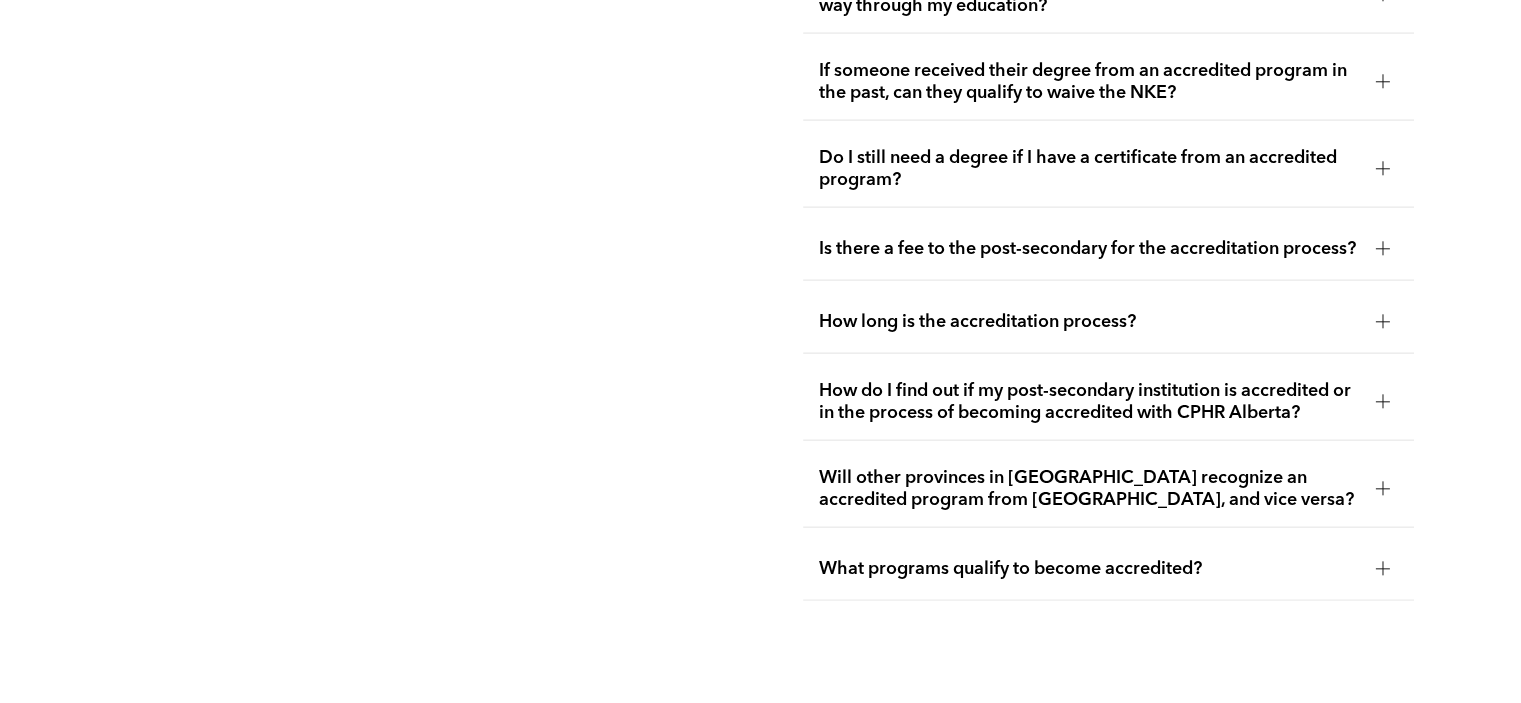 scroll, scrollTop: 4367, scrollLeft: 0, axis: vertical 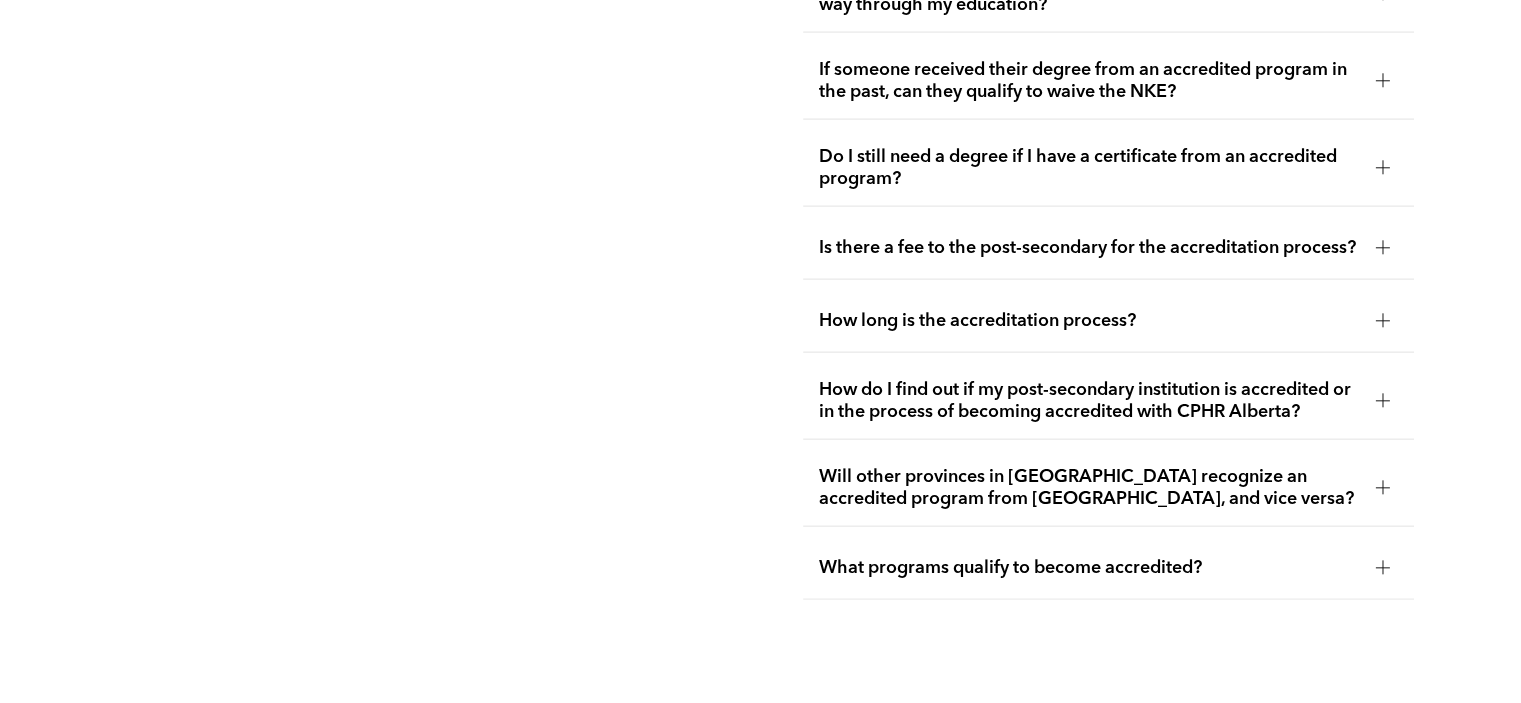 click on "If someone received their degree from an accredited program in the past, can they qualify to waive the NKE?" at bounding box center [1089, 81] 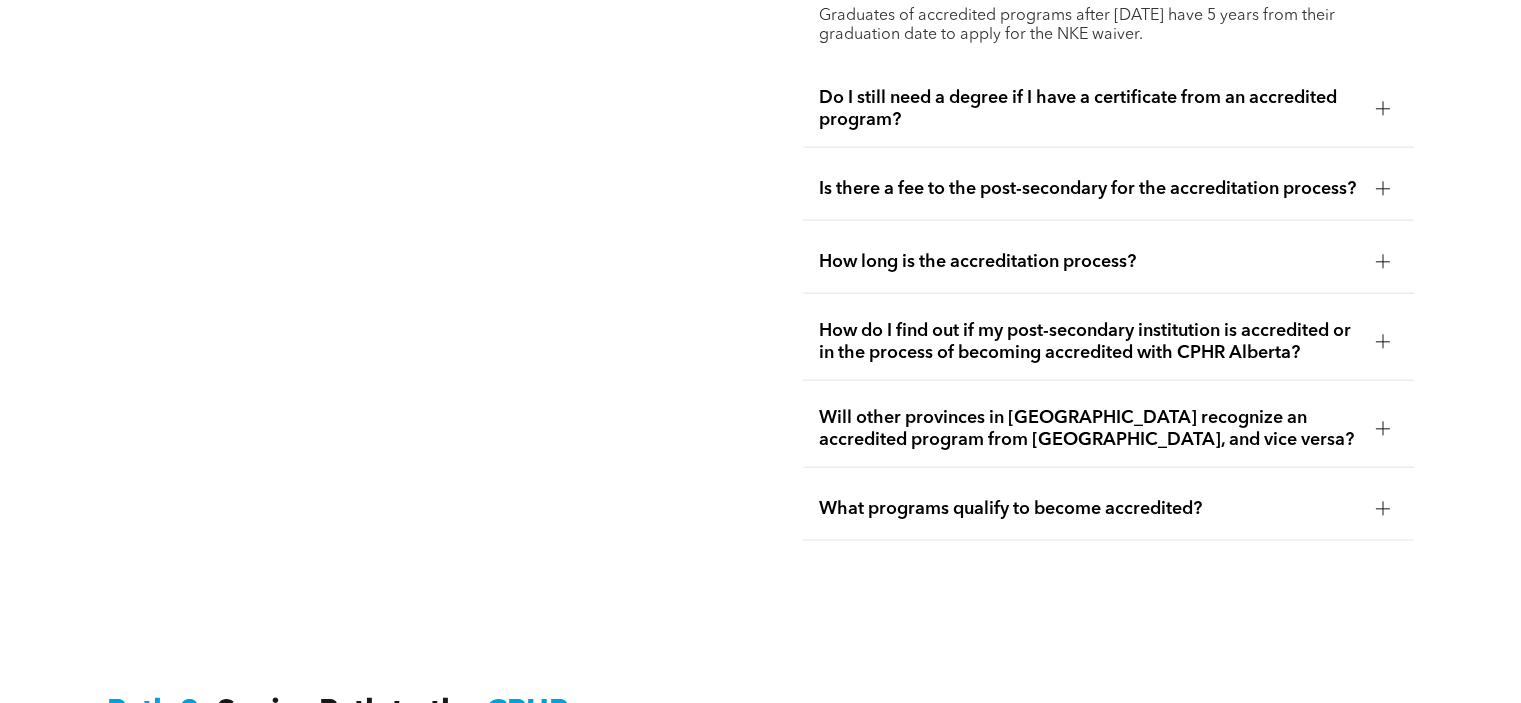 scroll, scrollTop: 4427, scrollLeft: 0, axis: vertical 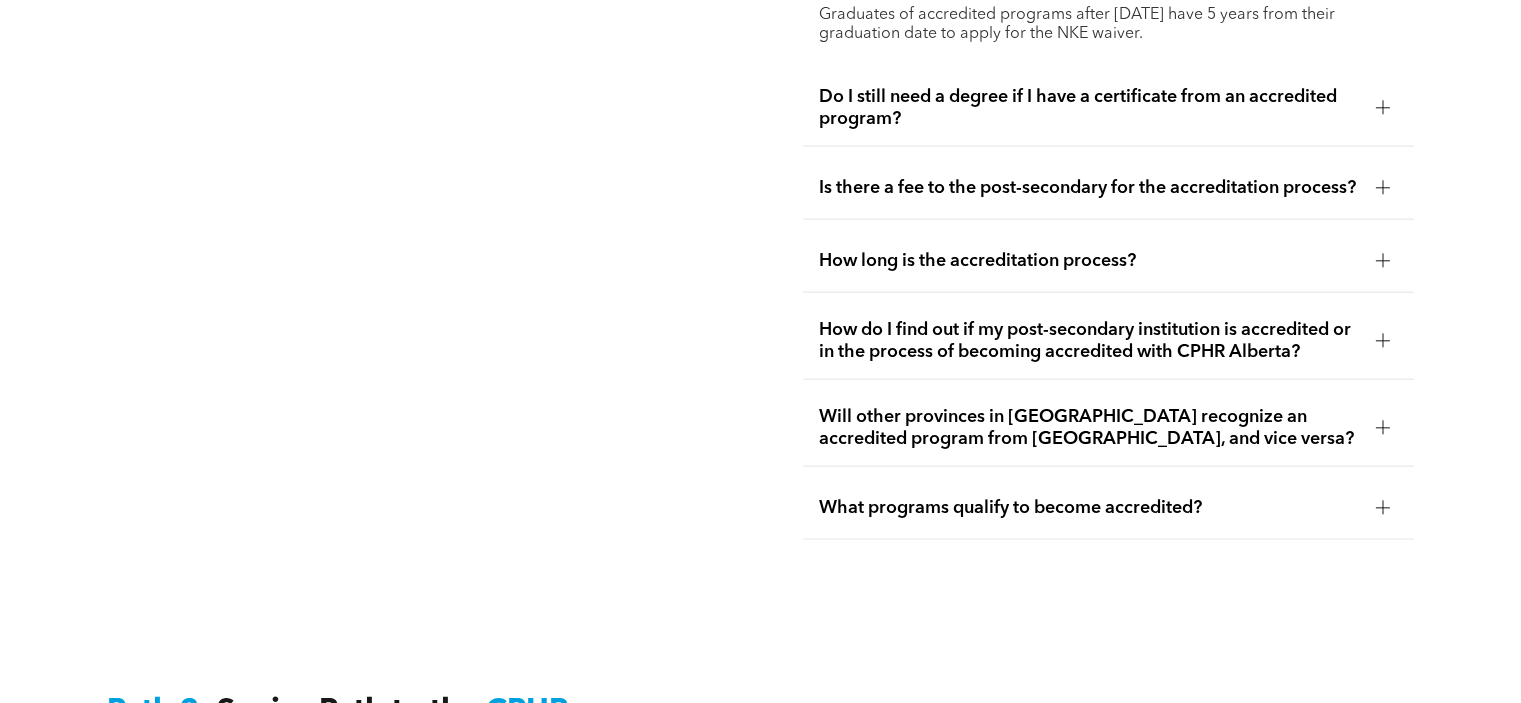 click on "What programs qualify to become accredited?" at bounding box center (1089, 508) 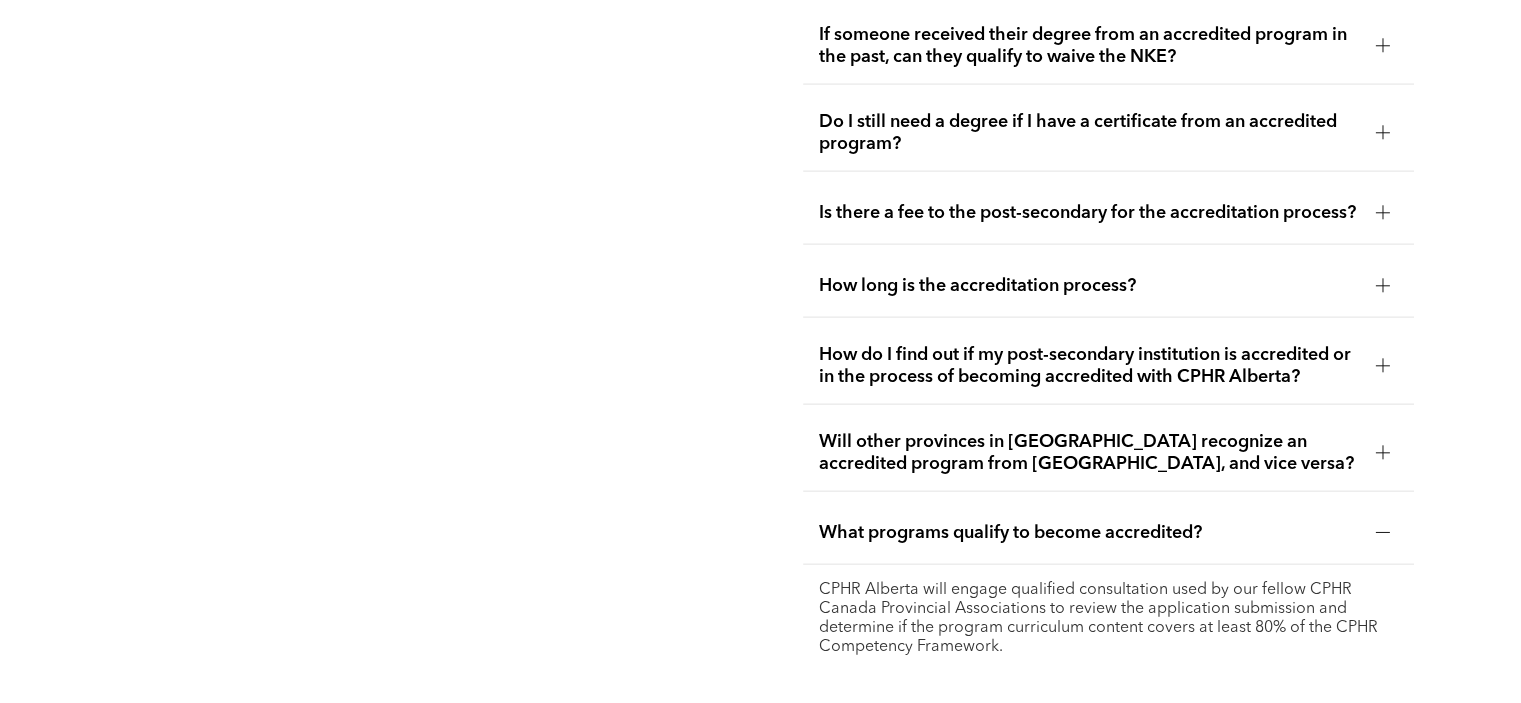 scroll, scrollTop: 4331, scrollLeft: 0, axis: vertical 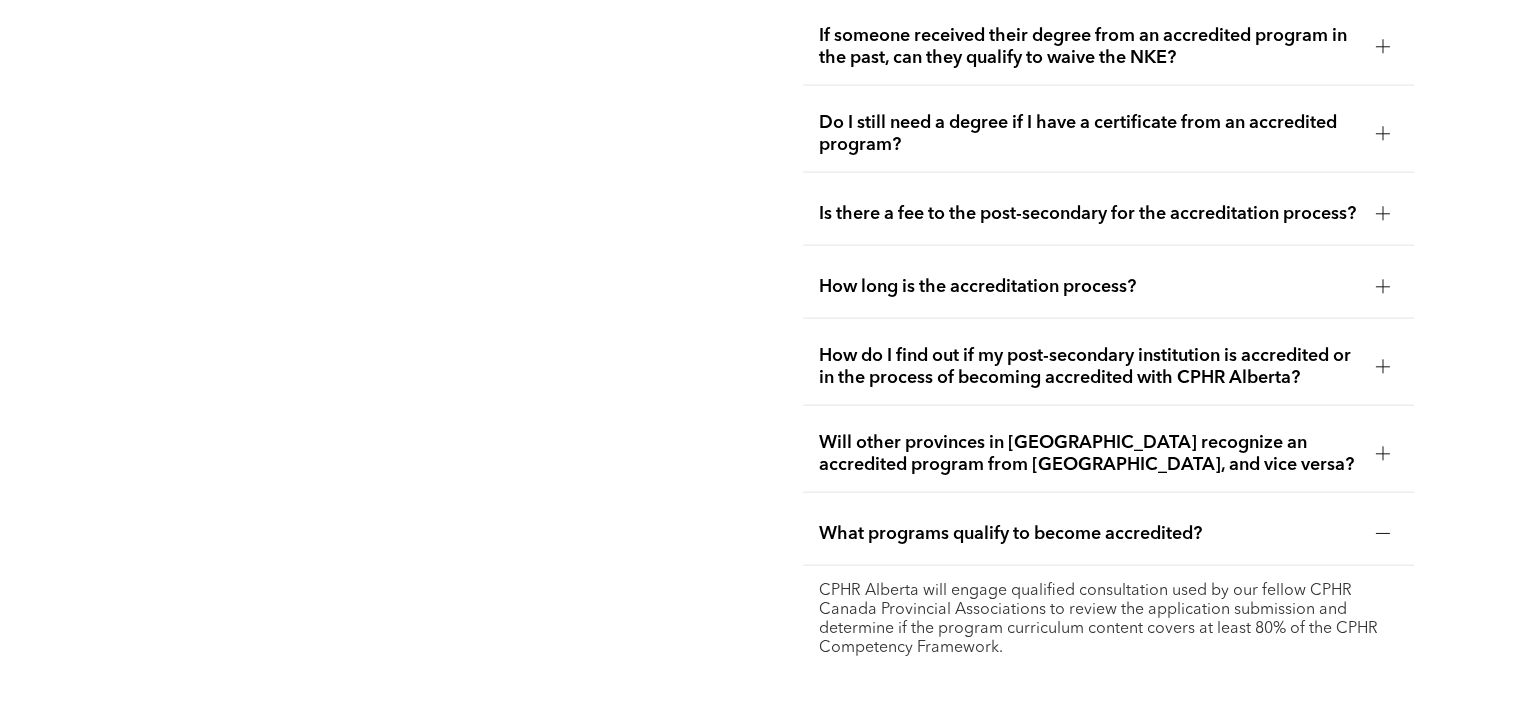 click on "What programs qualify to become accredited?" at bounding box center [1089, 534] 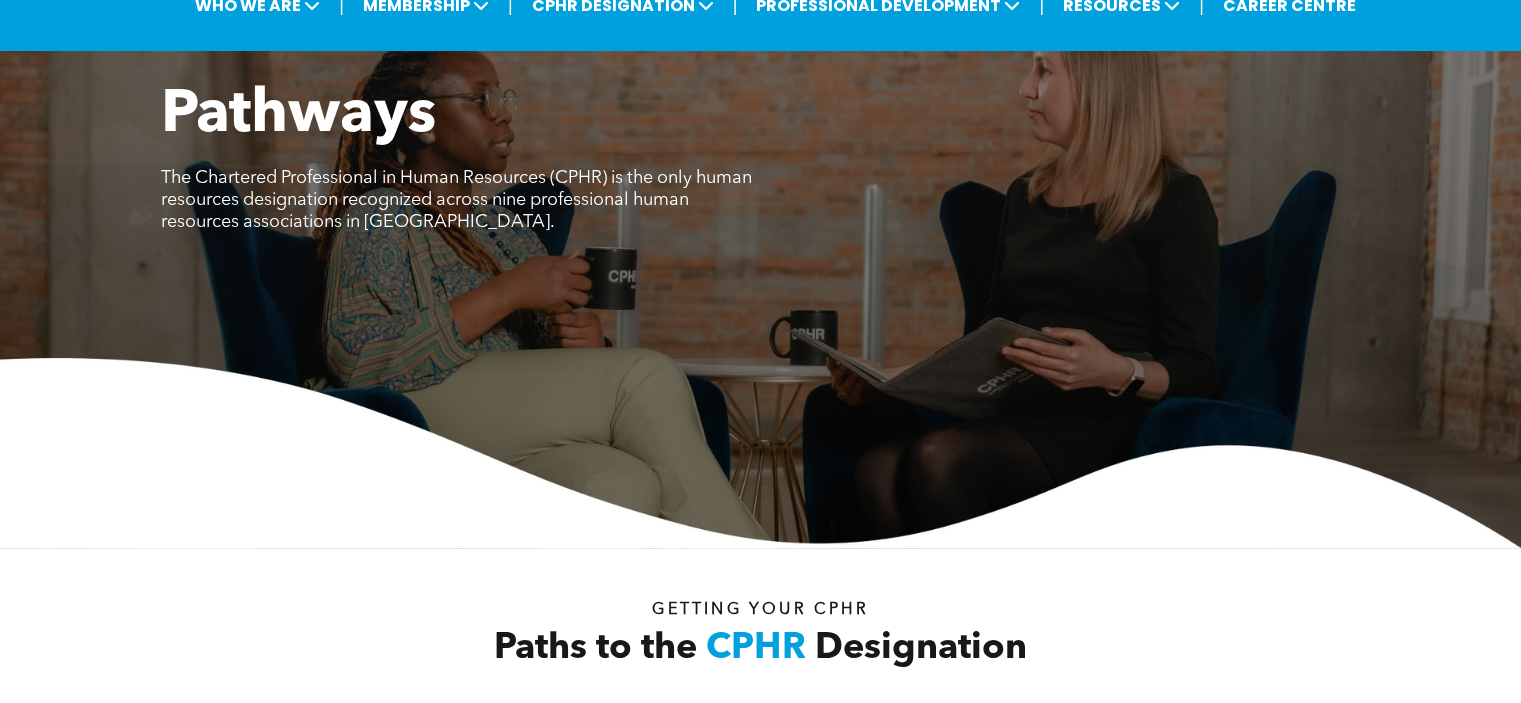 scroll, scrollTop: 0, scrollLeft: 0, axis: both 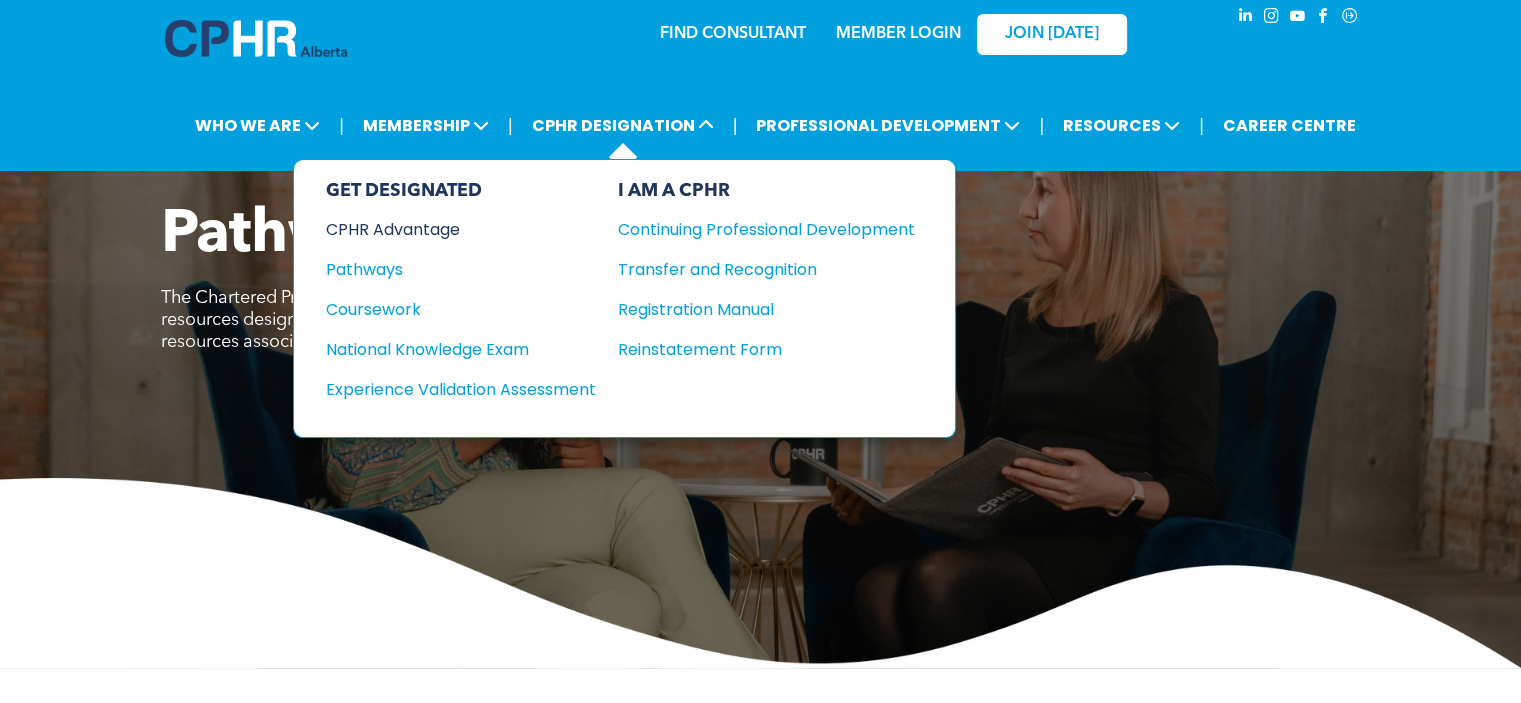 click on "CPHR Advantage" at bounding box center (447, 229) 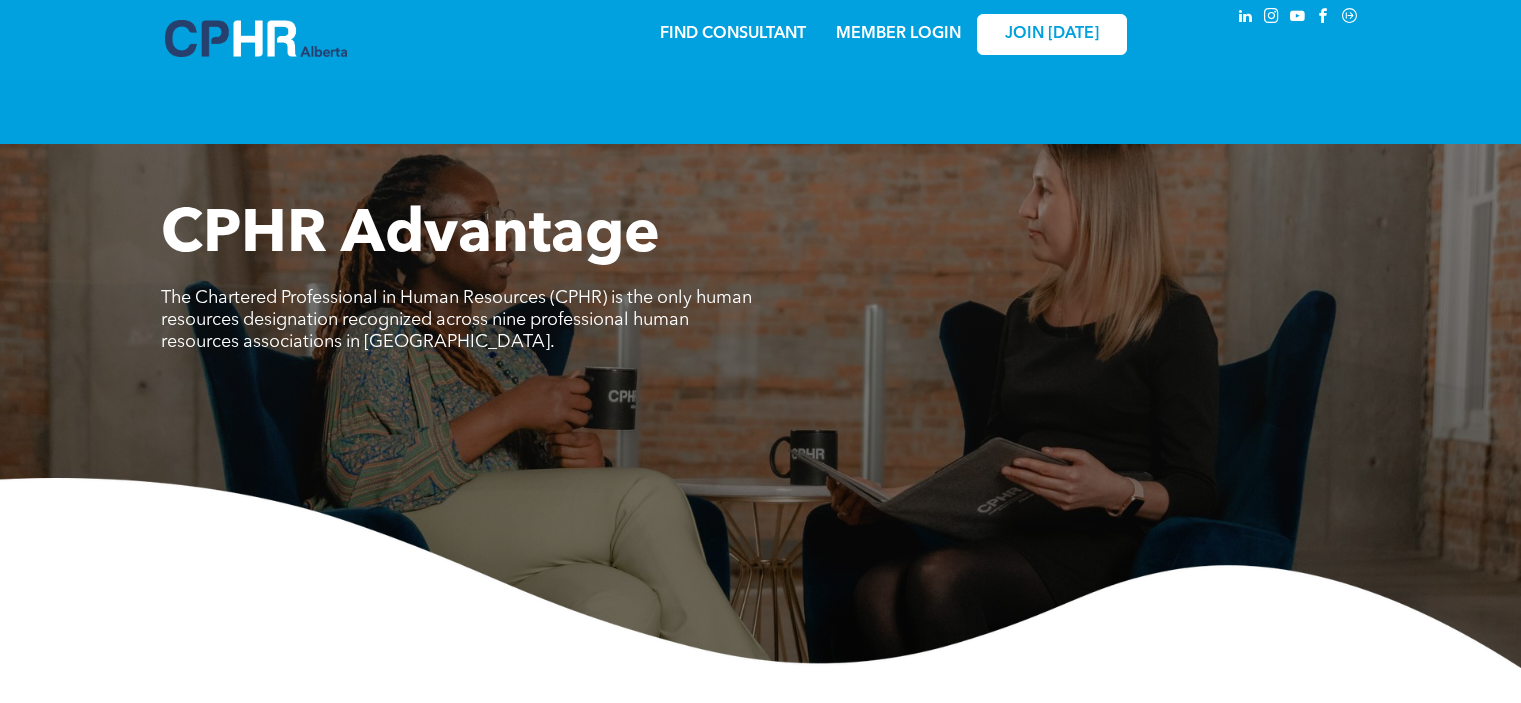 scroll, scrollTop: 0, scrollLeft: 0, axis: both 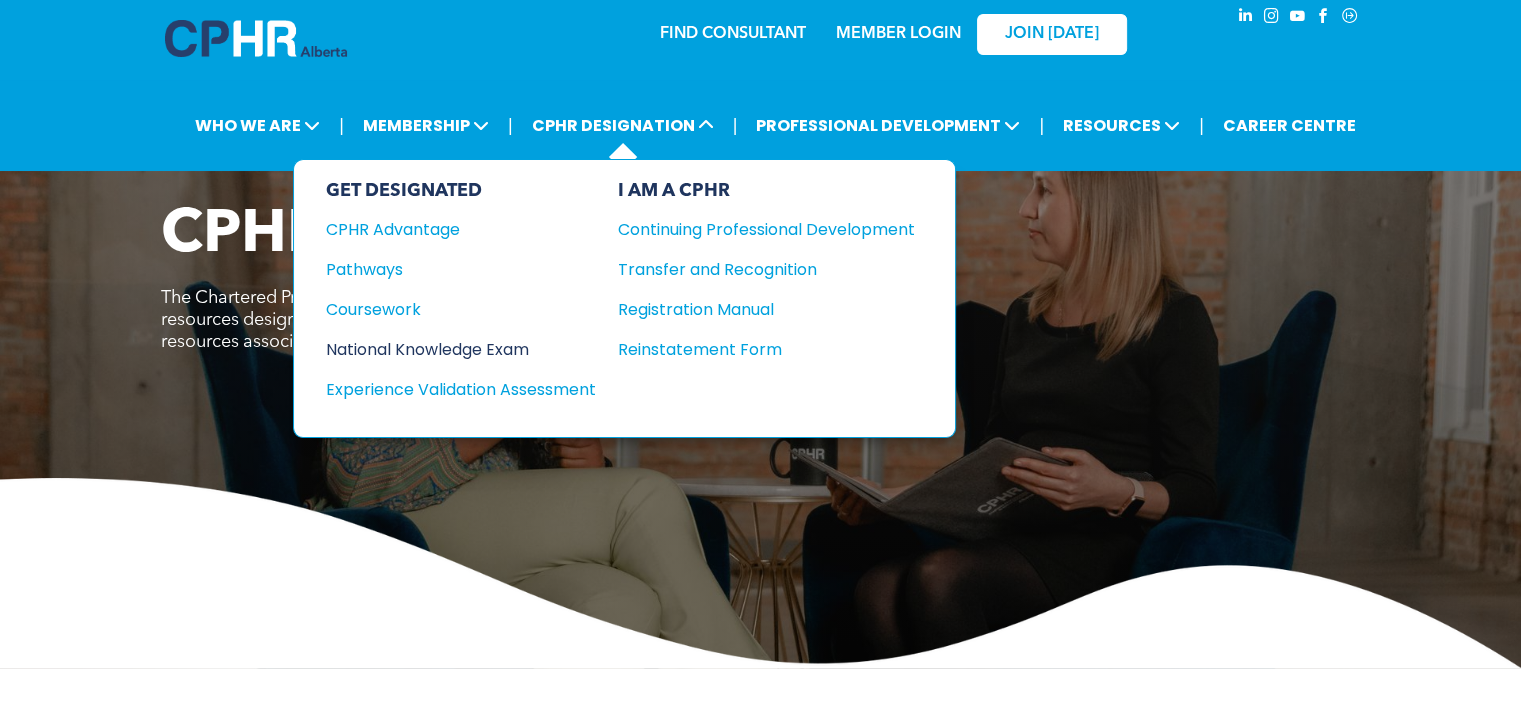 click on "National Knowledge Exam" at bounding box center [447, 349] 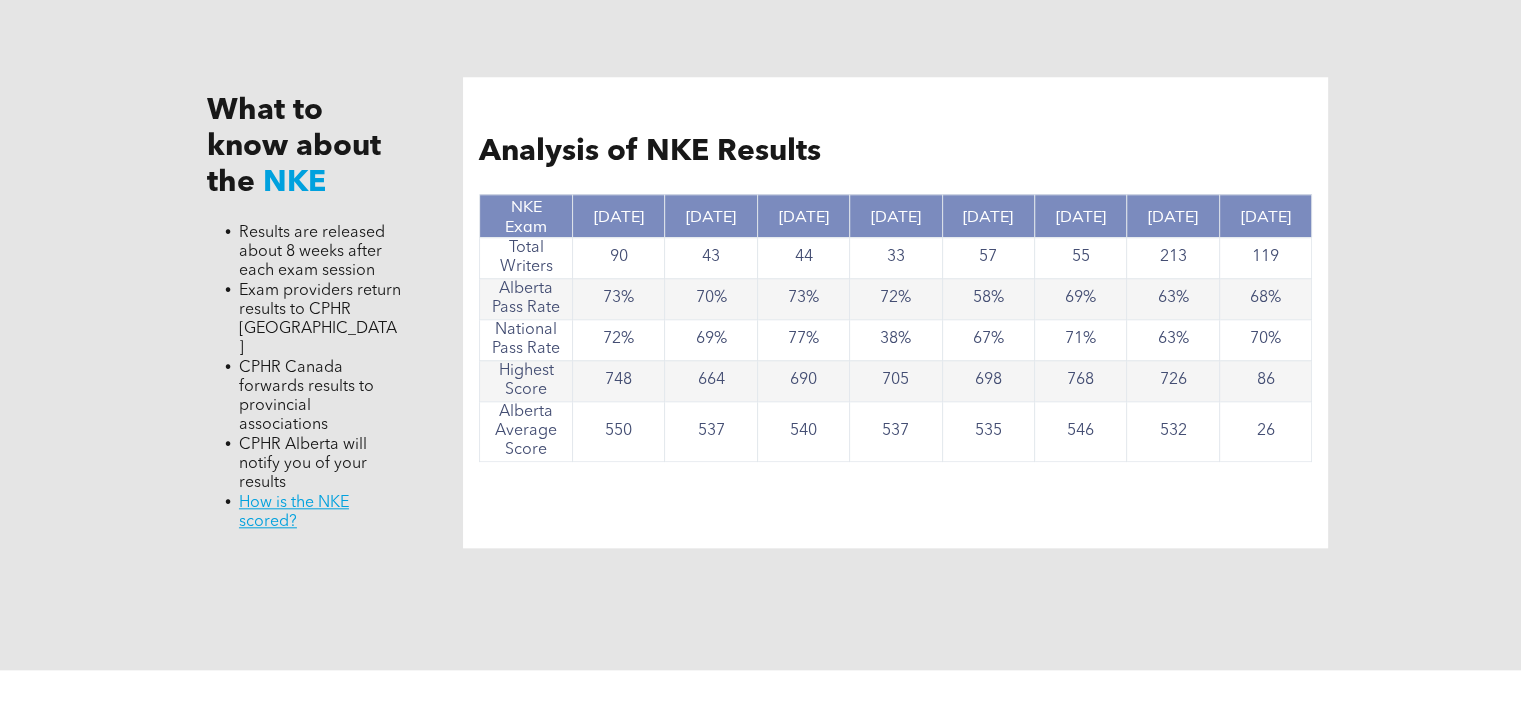 scroll, scrollTop: 1983, scrollLeft: 0, axis: vertical 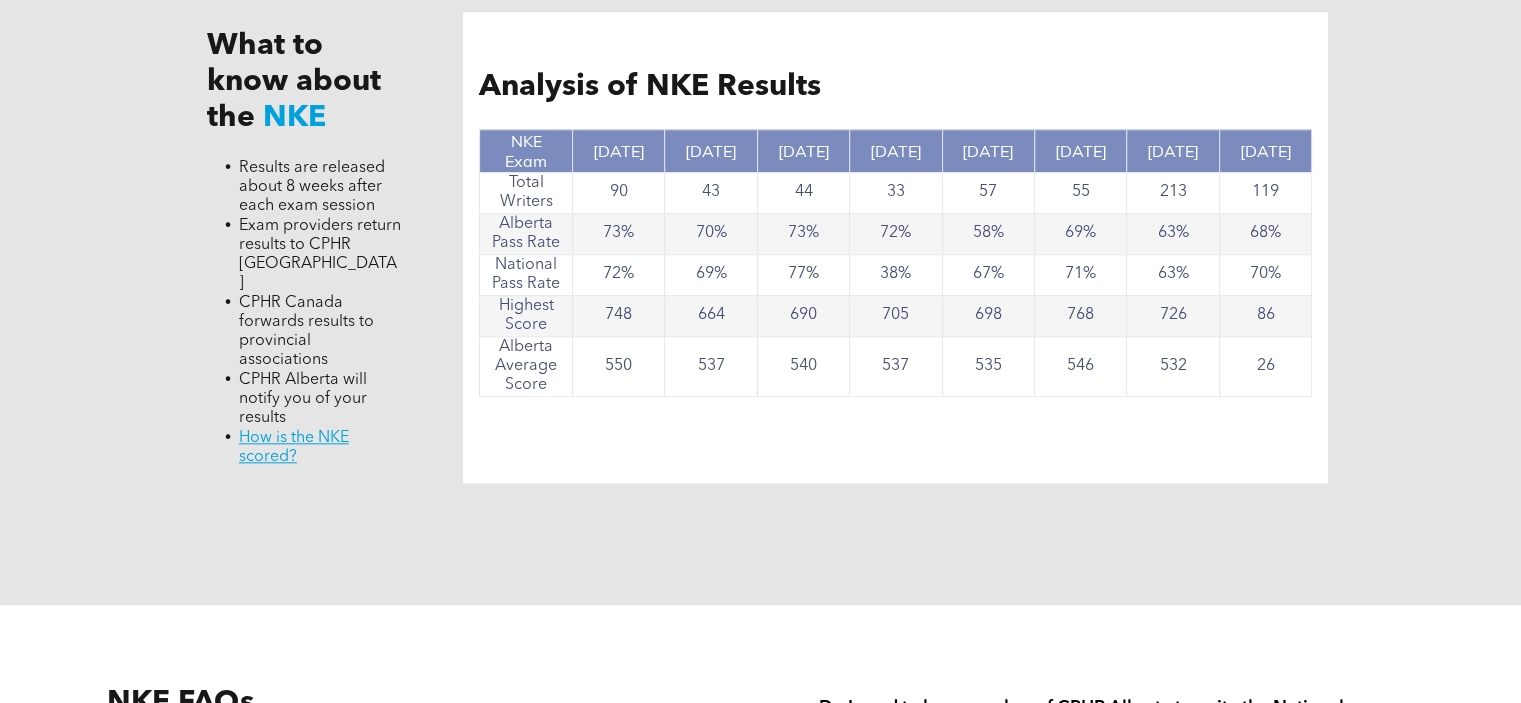 click on "What to know about the
NKE
Results are released about 8 weeks after each exam session Exam providers return results to CPHR Canada CPHR Canada forwards results to provincial associations CPHR Alberta will notify you of your results ﻿ How is the NKE scored?
Analysis of NKE Results
NKE Exam
Nov, 2024
Nov. 2023
June 2023
Nov. 2022
Nov. 2021
May 2021
Oct. 2020
June 2020
Total Writers
90
43
44
33
57
55
213
119
Alberta Pass Rate
73%
70%
73%
72%
58%
69%
63%
68%
National Pass Rate
72%
69%
77%
38%
67%
71%
63%
70%
Highest Score
748
664
690
705
698
768
726
86
Alberta Average Score
550
537
540
537
535
546
532
26" at bounding box center (761, 247) 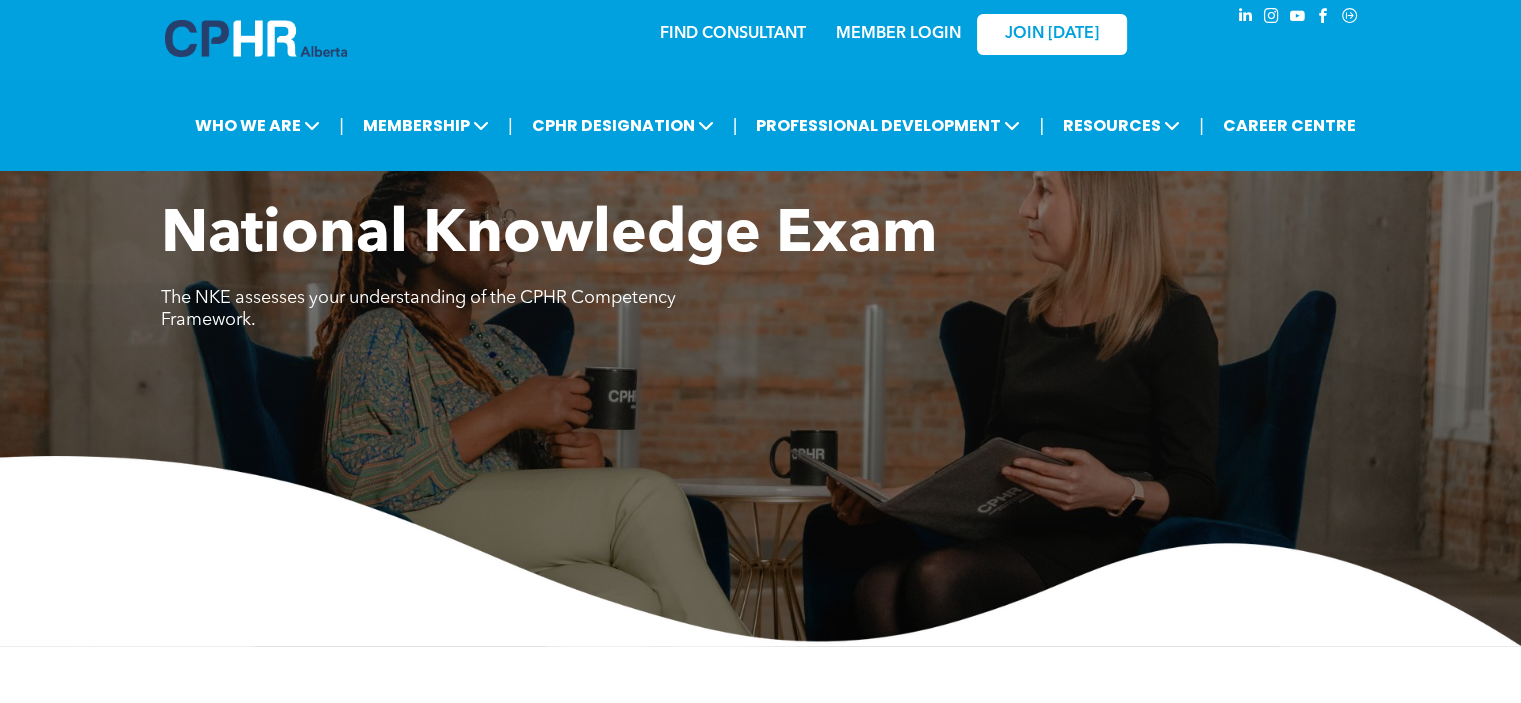 scroll, scrollTop: 2, scrollLeft: 0, axis: vertical 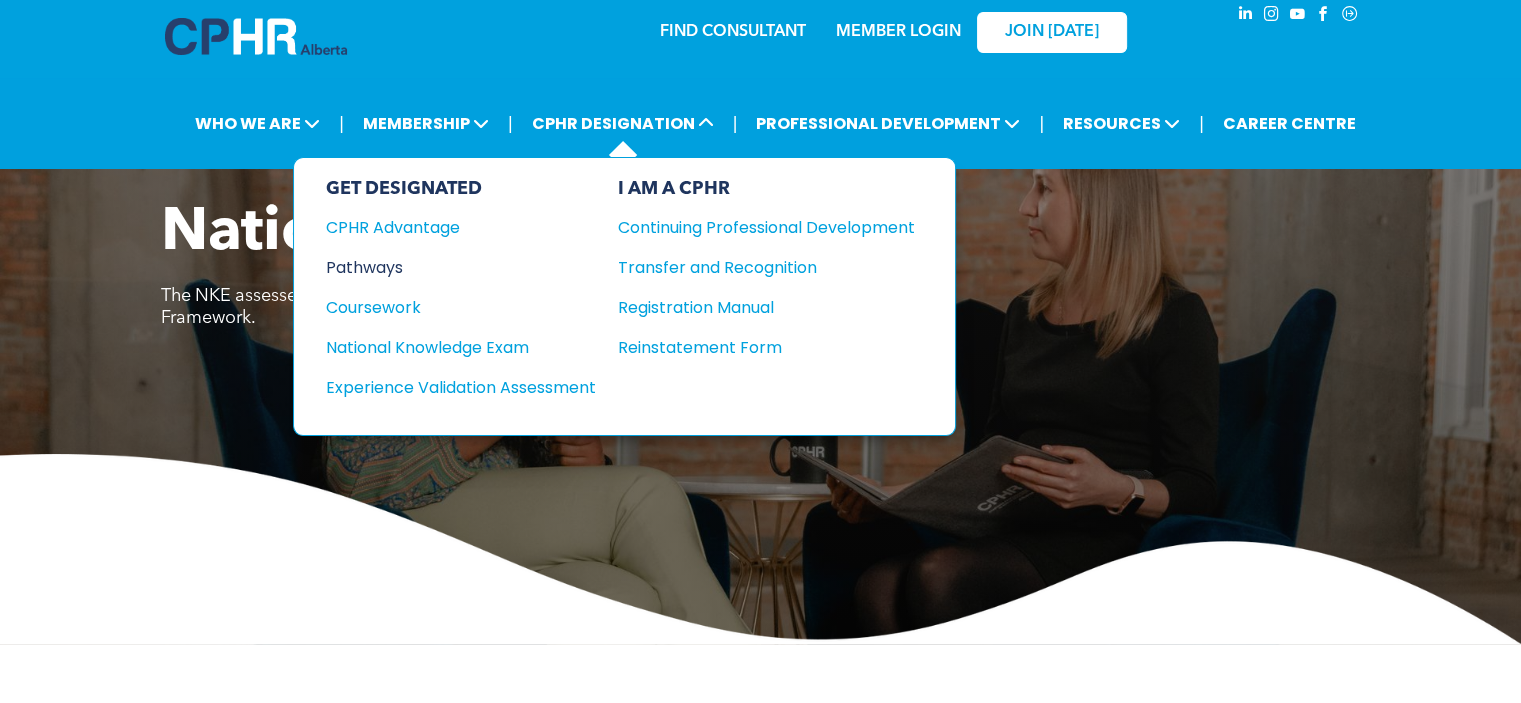 click on "Pathways" at bounding box center [447, 267] 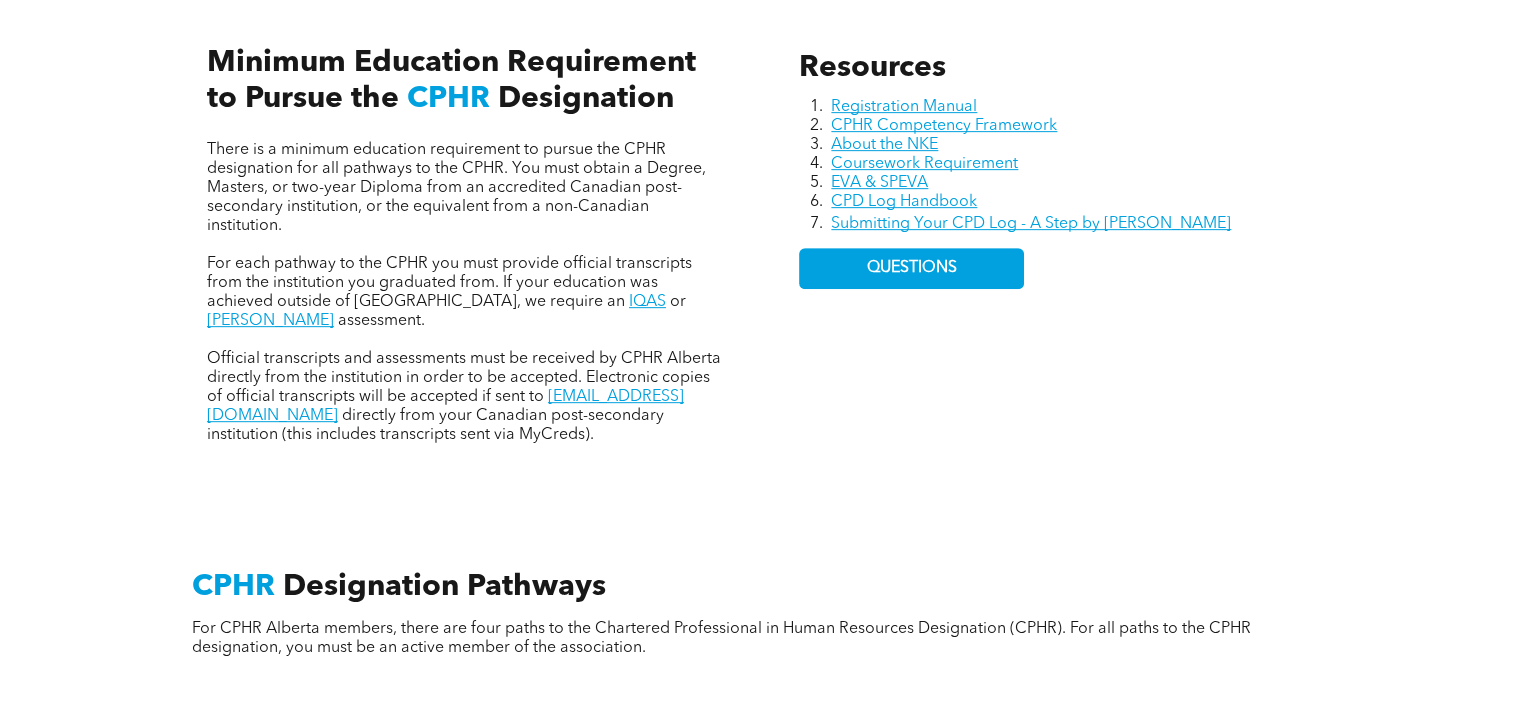 scroll, scrollTop: 931, scrollLeft: 0, axis: vertical 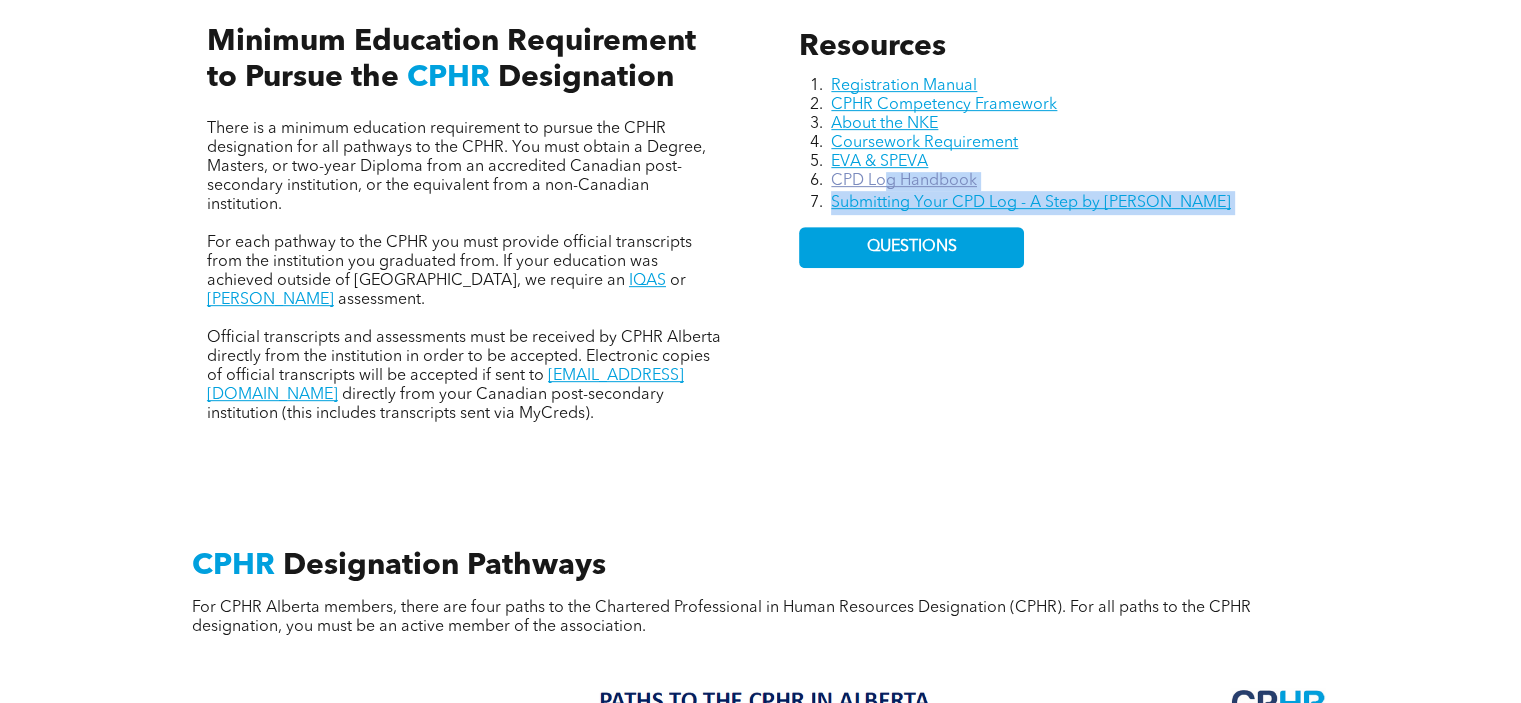 drag, startPoint x: 853, startPoint y: 427, endPoint x: 882, endPoint y: 170, distance: 258.631 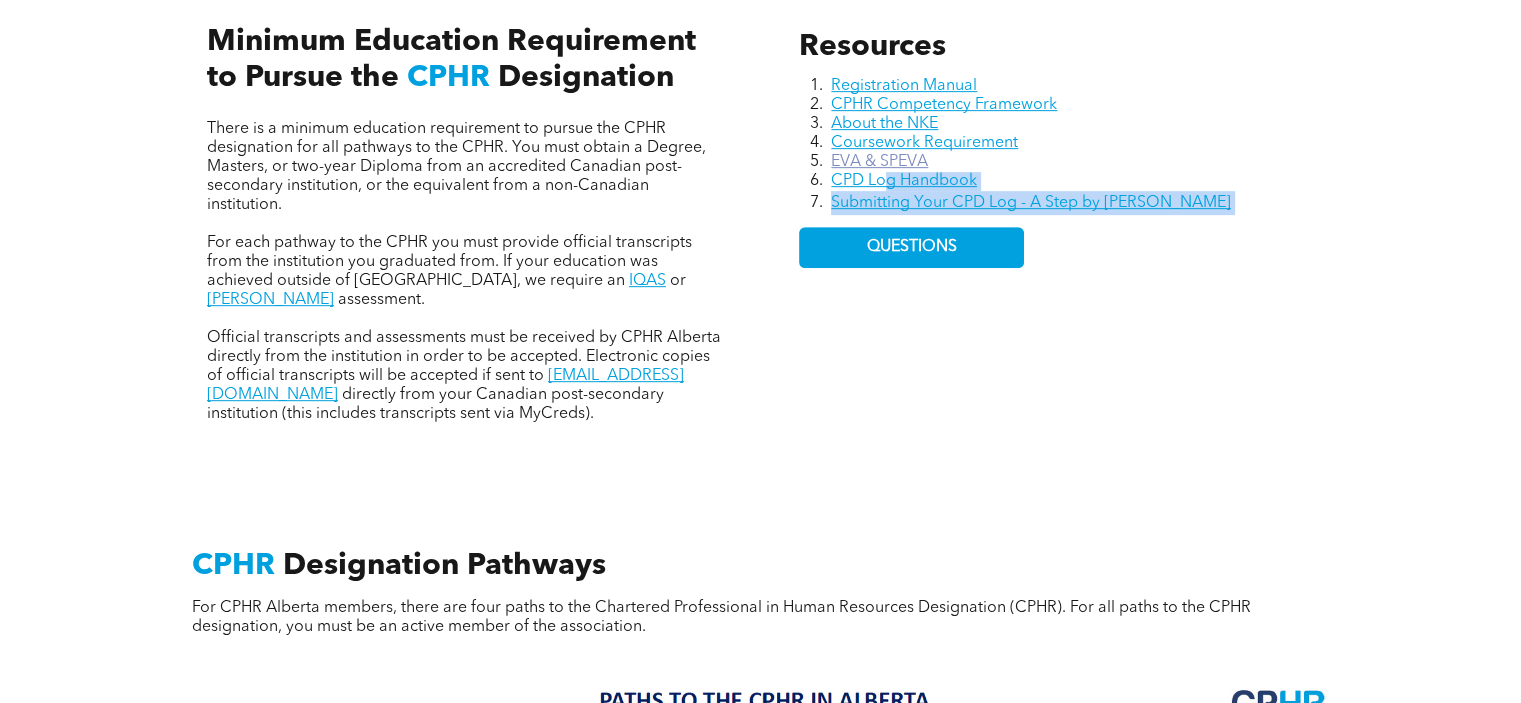 click on "EVA & SPEVA" at bounding box center (879, 162) 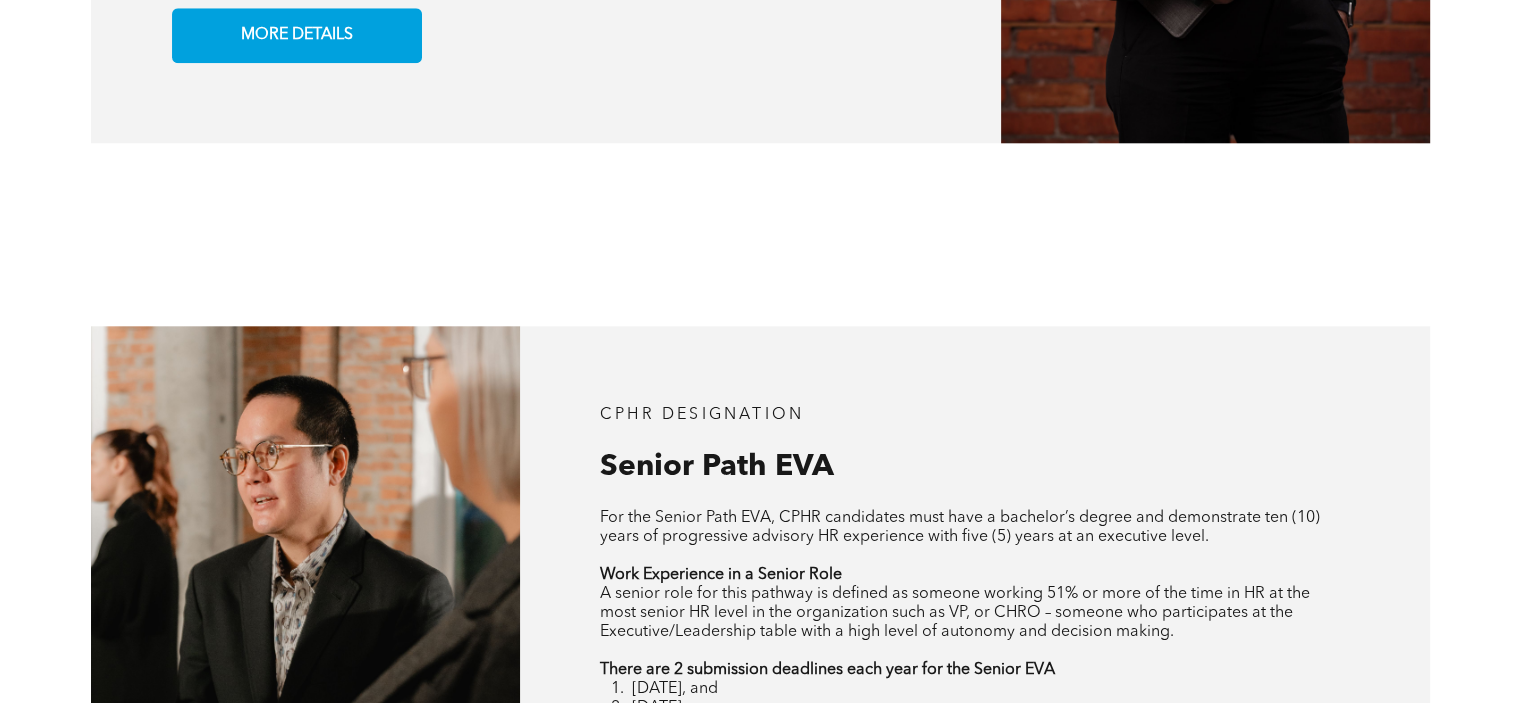 scroll, scrollTop: 2104, scrollLeft: 0, axis: vertical 